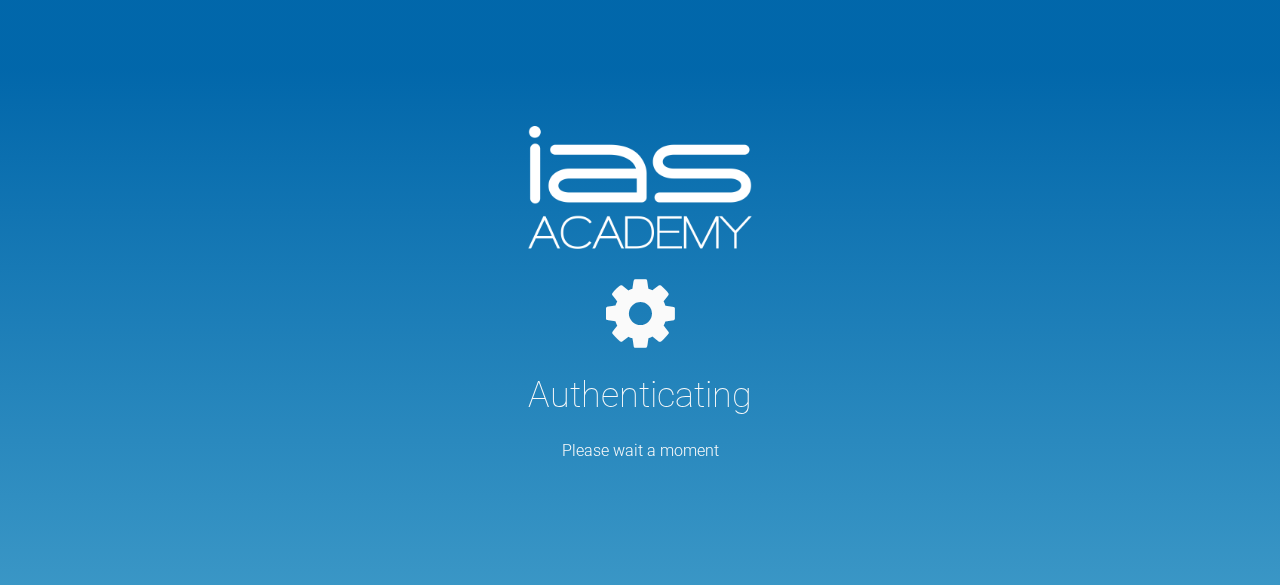 scroll, scrollTop: 0, scrollLeft: 0, axis: both 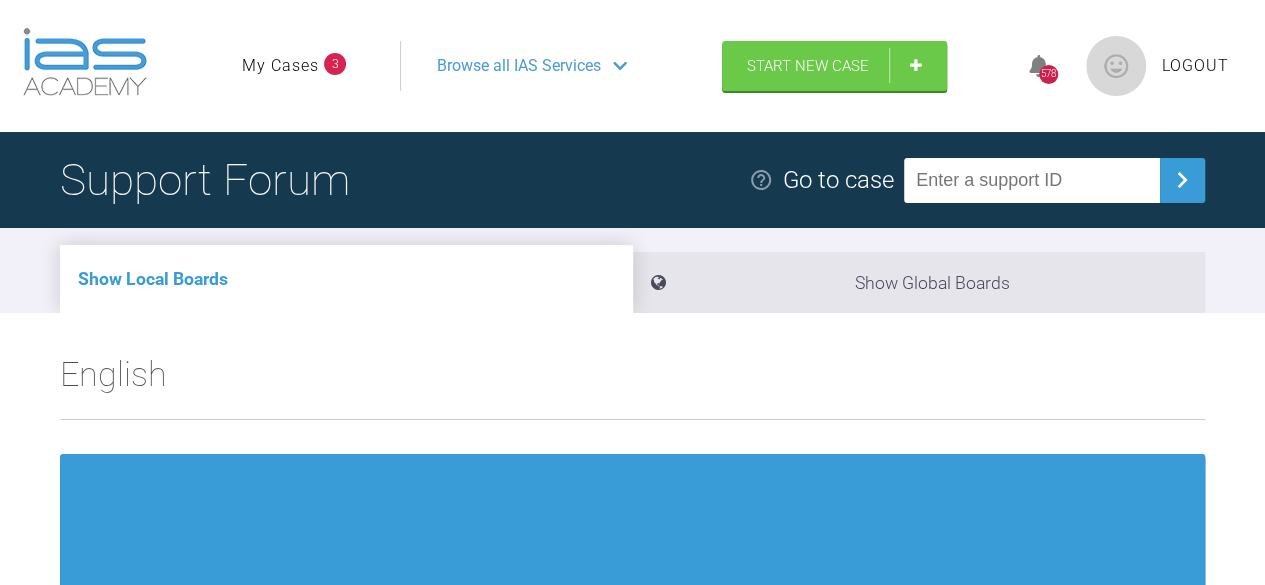 click on "My Cases" at bounding box center (280, 66) 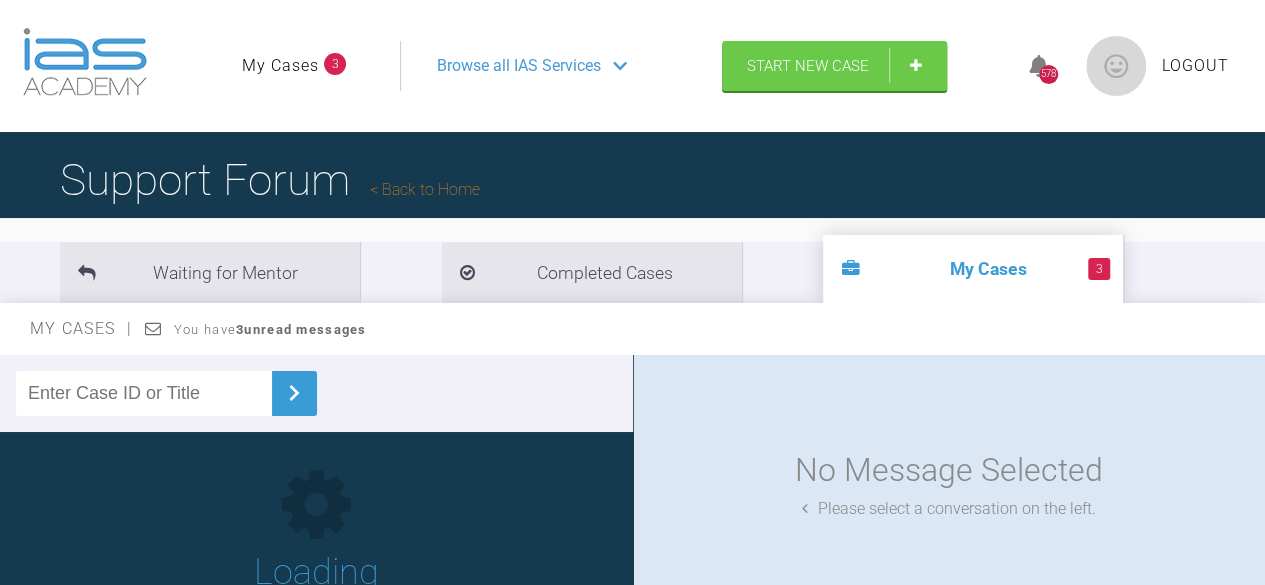 click on "3  unread messages" at bounding box center (301, 329) 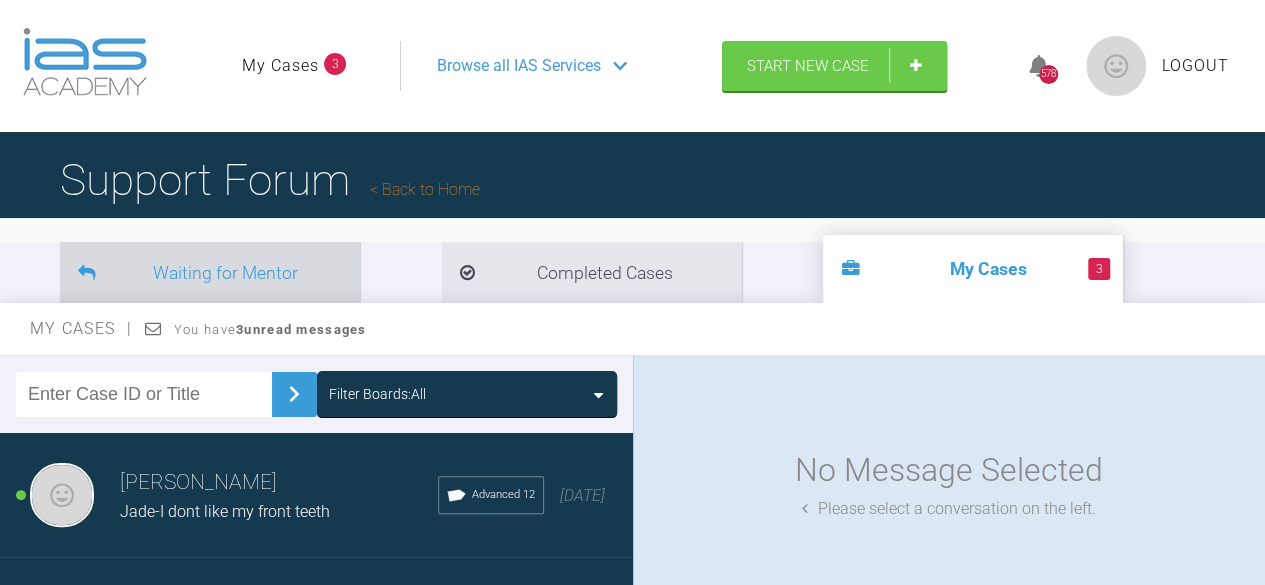 scroll, scrollTop: 200, scrollLeft: 0, axis: vertical 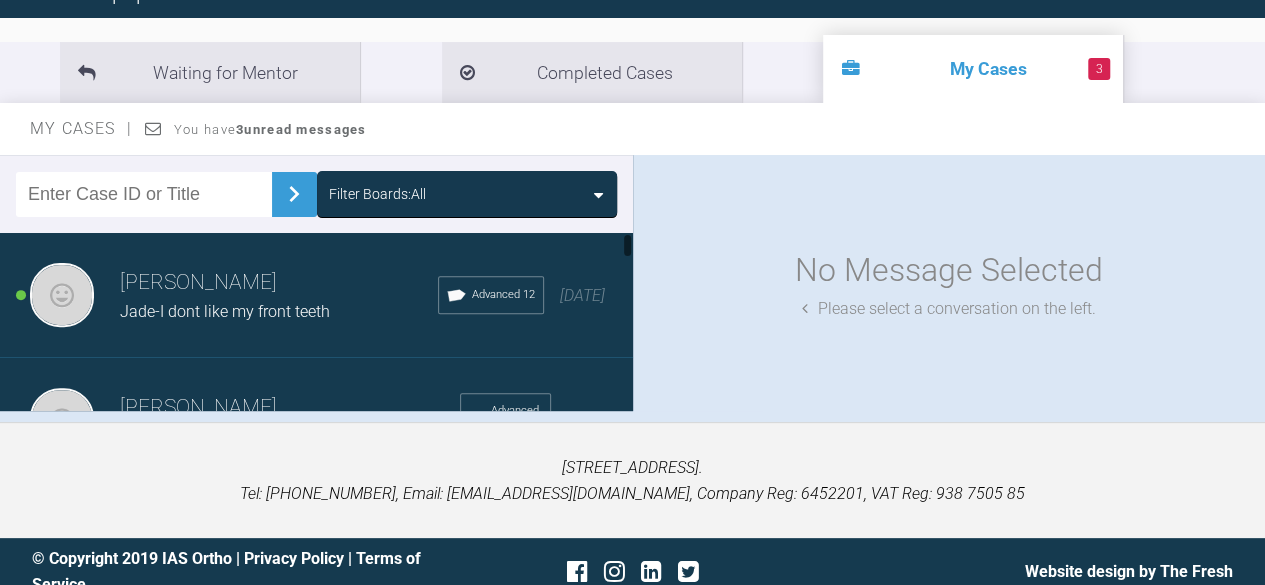 click on "Roekshana Shar" at bounding box center (279, 283) 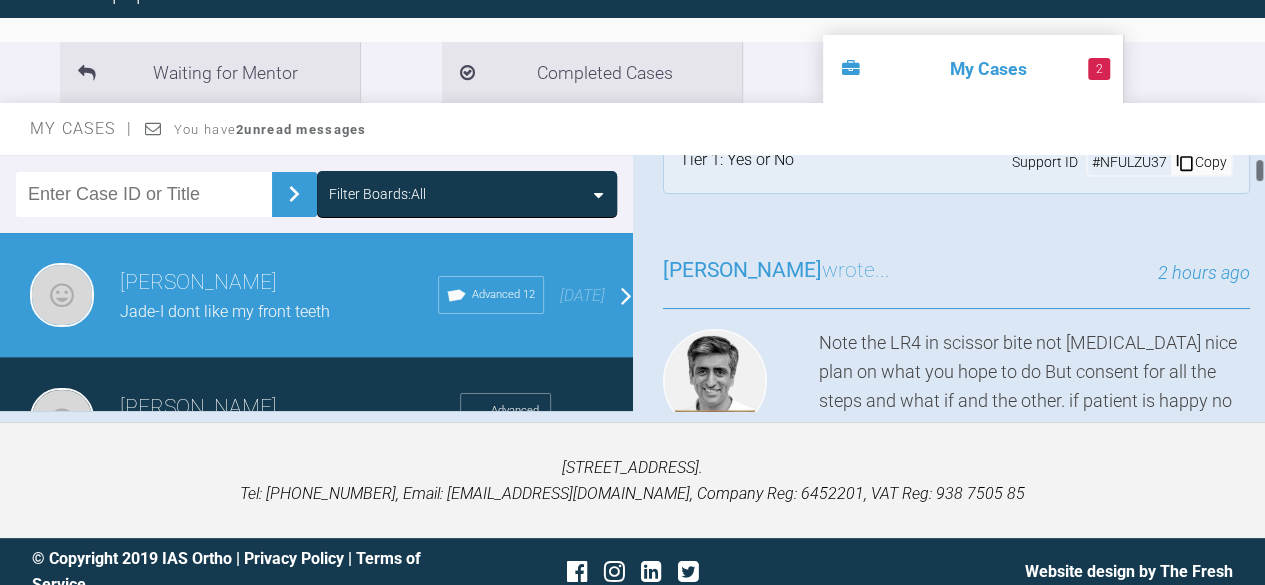 scroll, scrollTop: 155, scrollLeft: 0, axis: vertical 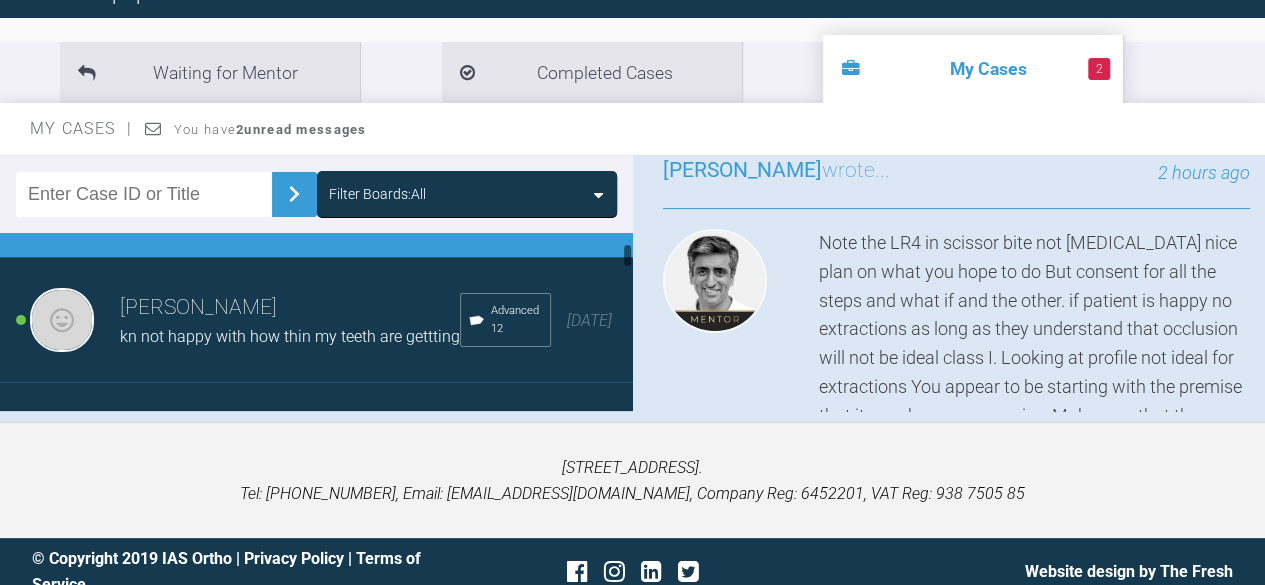 click on "Roekshana Shar" at bounding box center (290, 308) 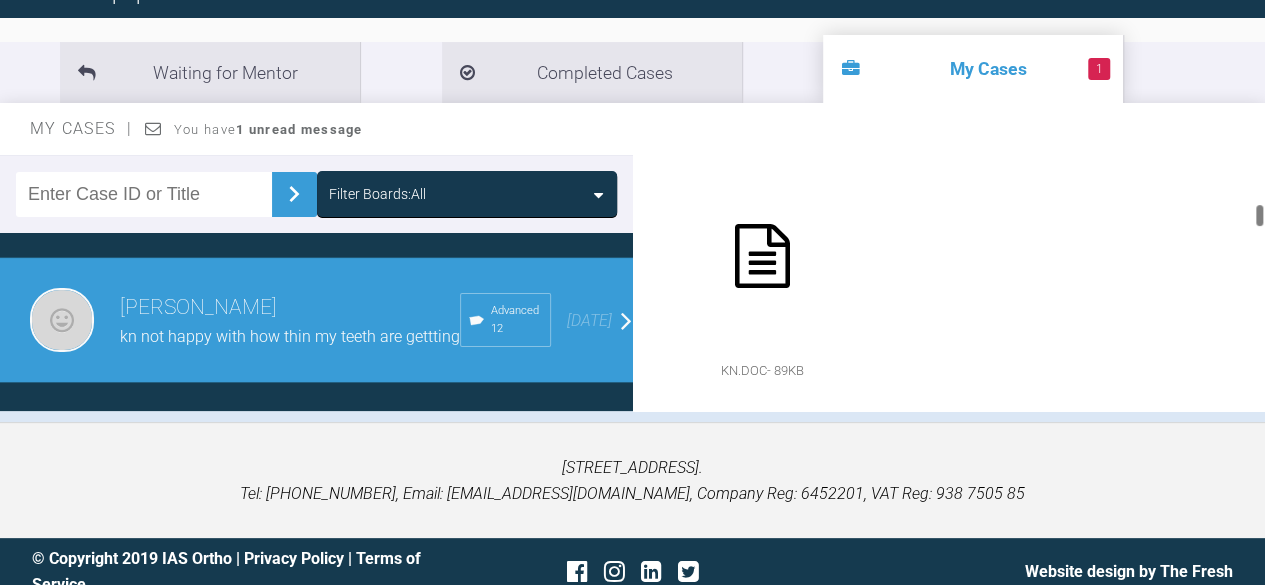 scroll, scrollTop: 1155, scrollLeft: 0, axis: vertical 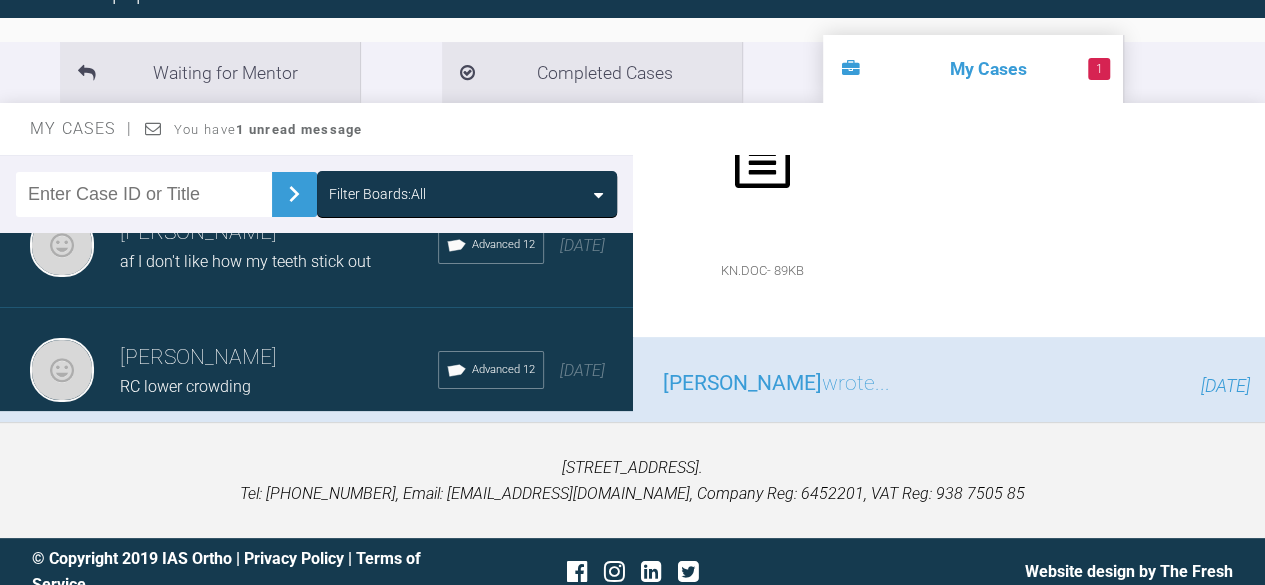 click on "af  I don't like how my teeth stick out" at bounding box center (245, 261) 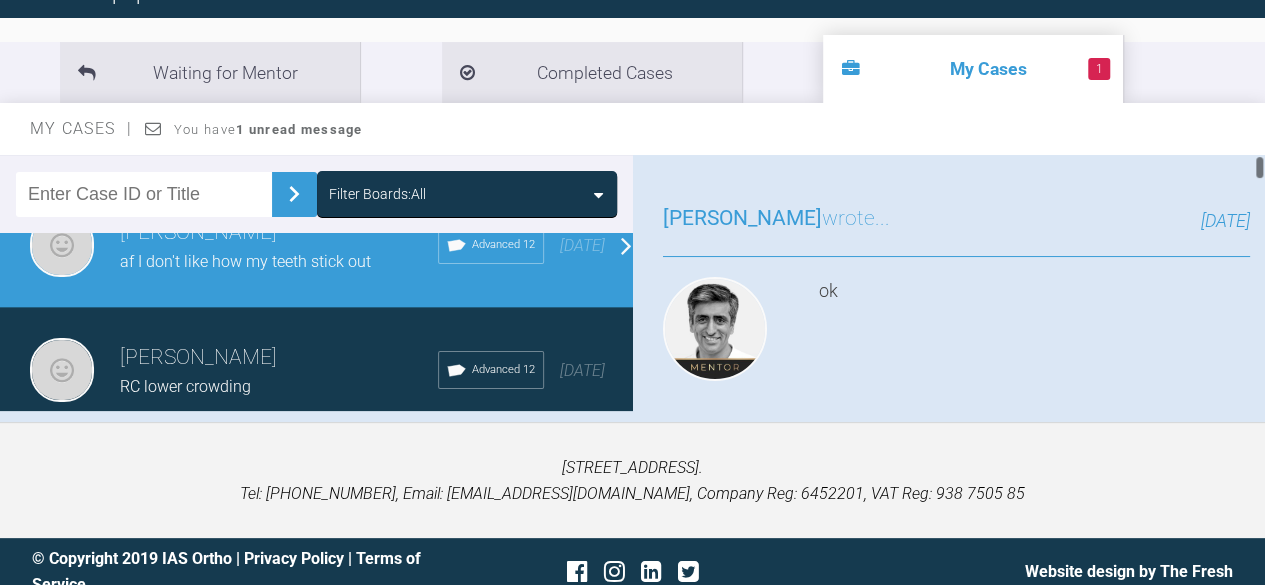 scroll, scrollTop: 0, scrollLeft: 0, axis: both 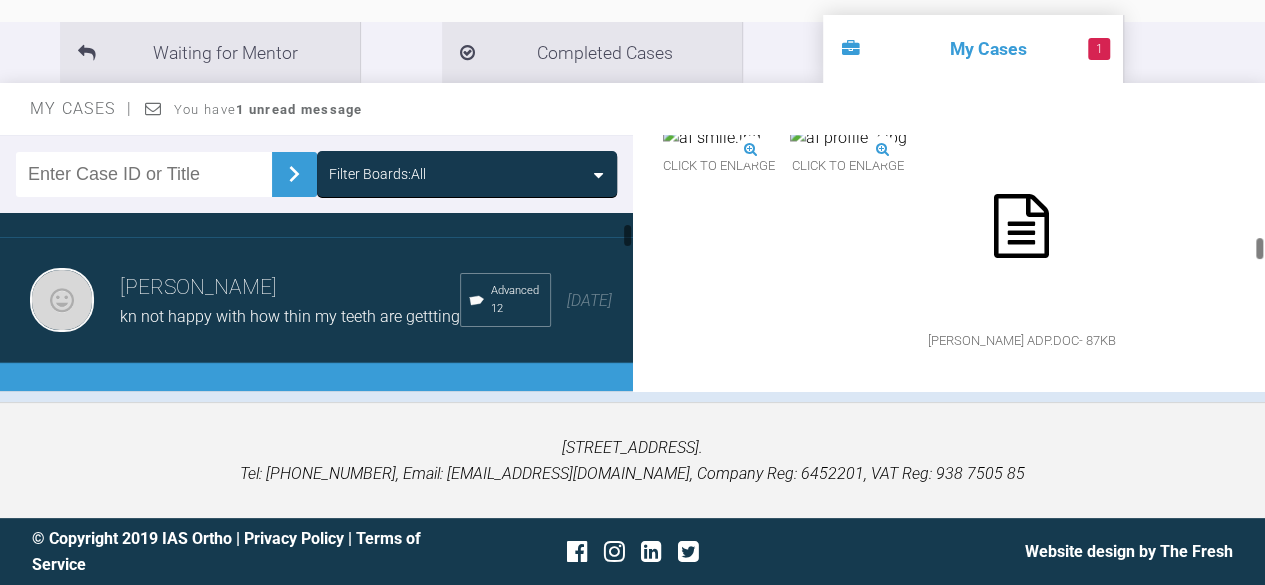 click on "1 My Cases" at bounding box center [973, 49] 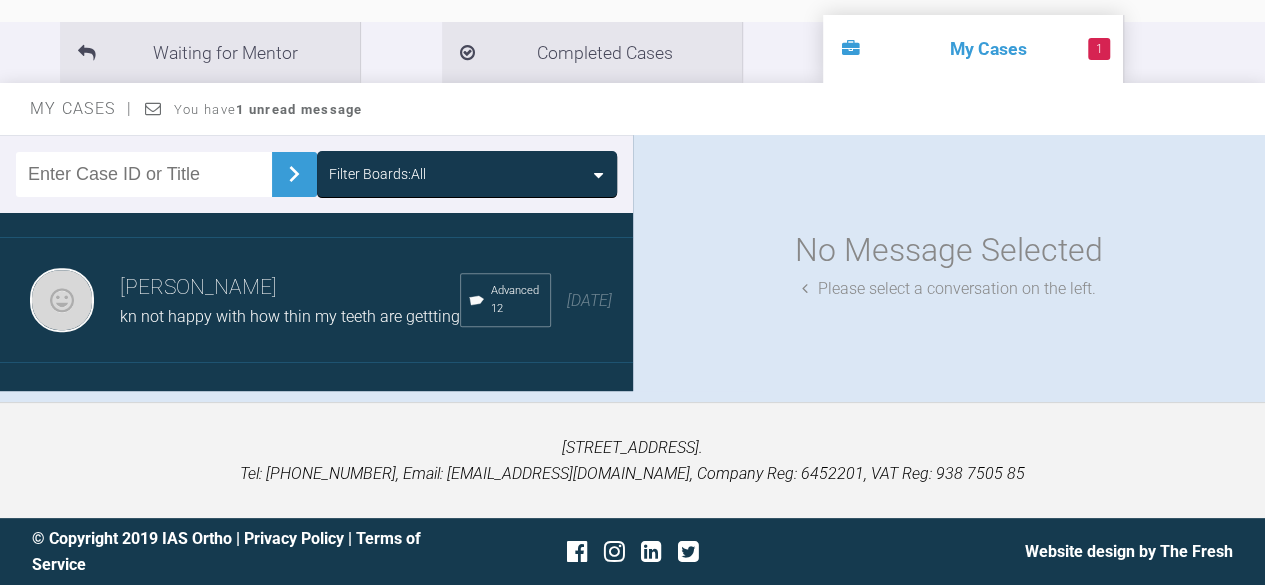 click on "1" at bounding box center [1099, 49] 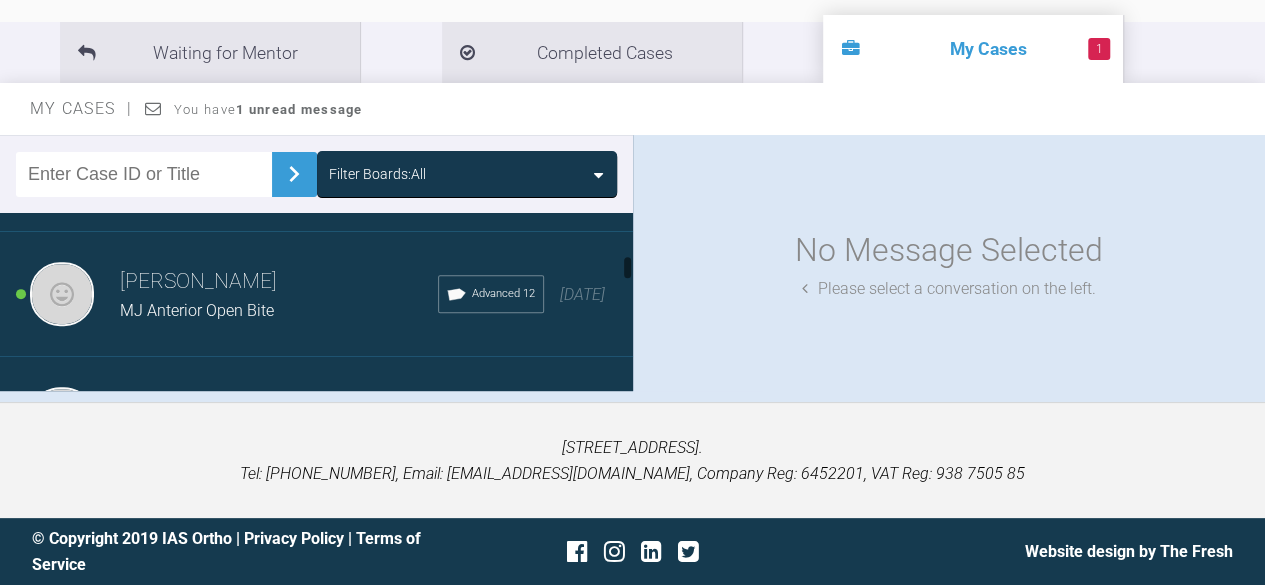 scroll, scrollTop: 500, scrollLeft: 0, axis: vertical 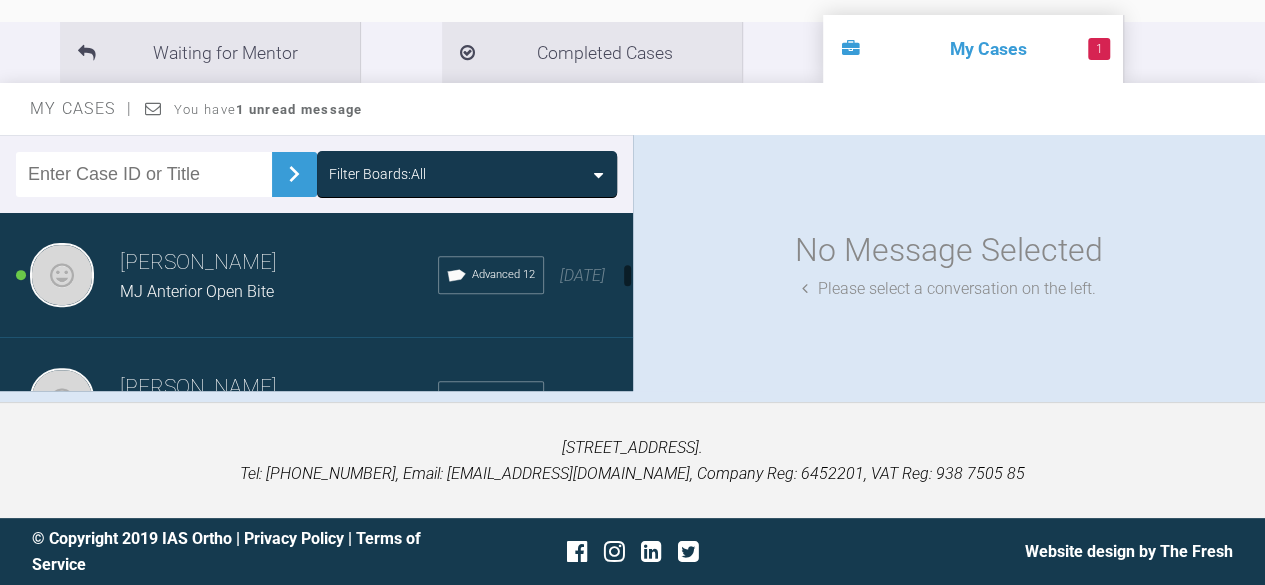click on "Roekshana Shar" at bounding box center (279, 263) 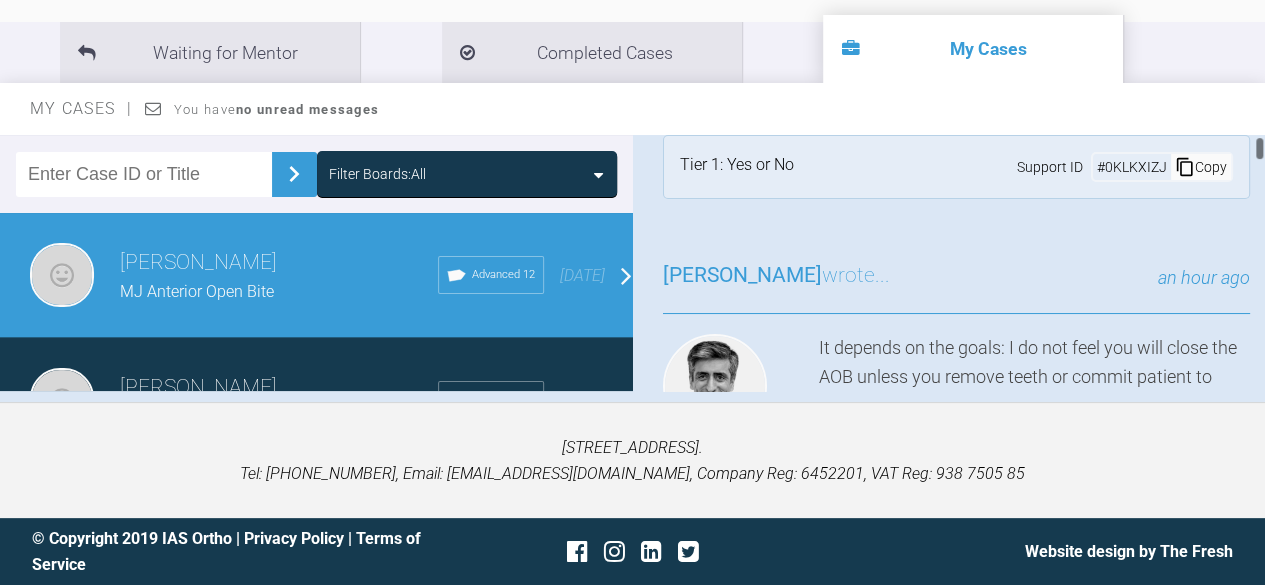 scroll, scrollTop: 0, scrollLeft: 0, axis: both 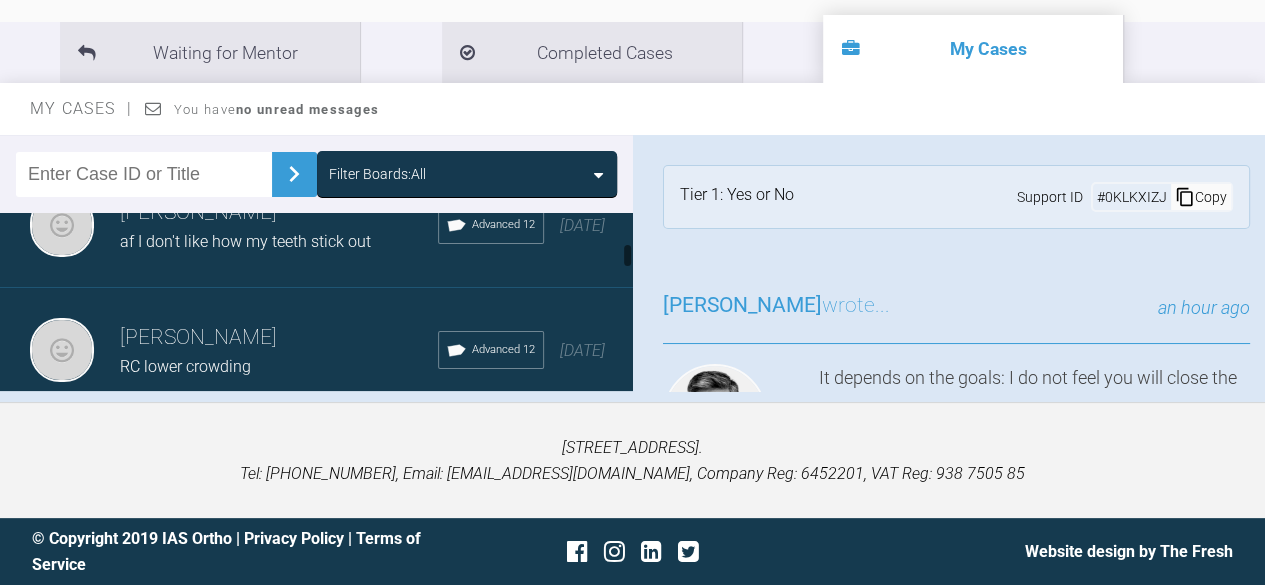 click on "Roekshana Shar" at bounding box center [279, 213] 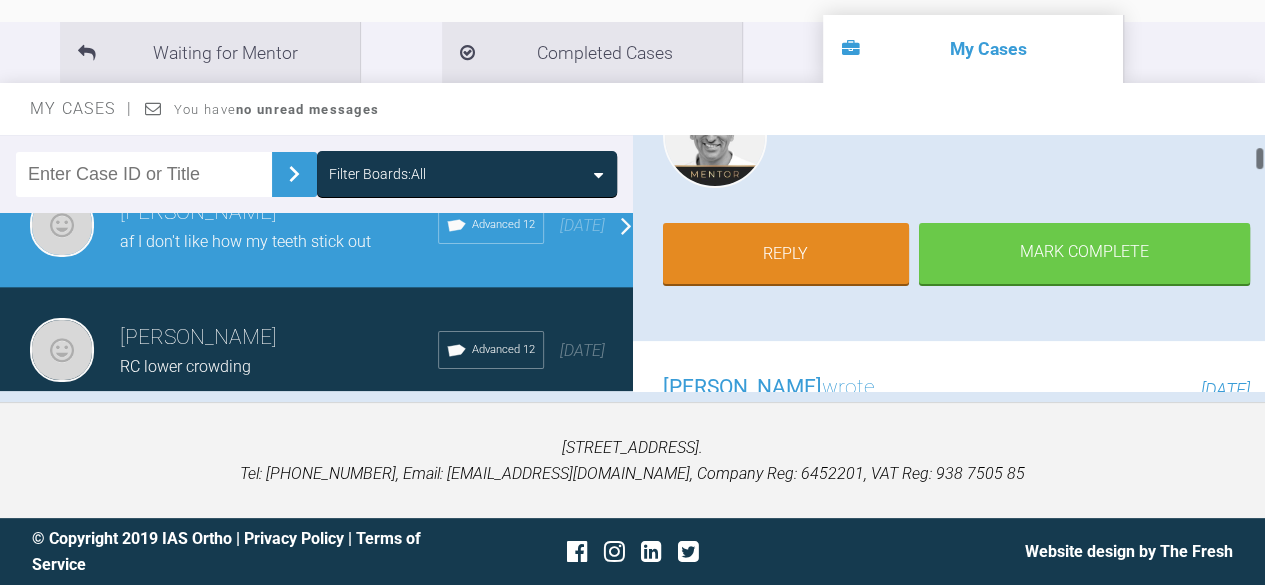 scroll, scrollTop: 300, scrollLeft: 0, axis: vertical 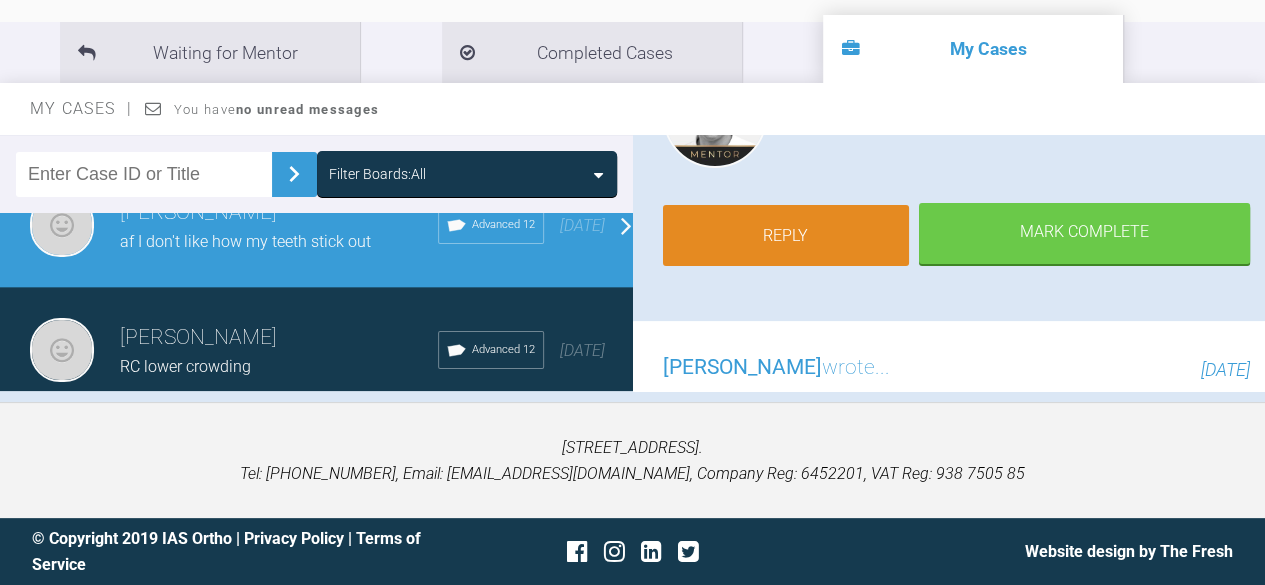 click on "Reply" at bounding box center [786, 236] 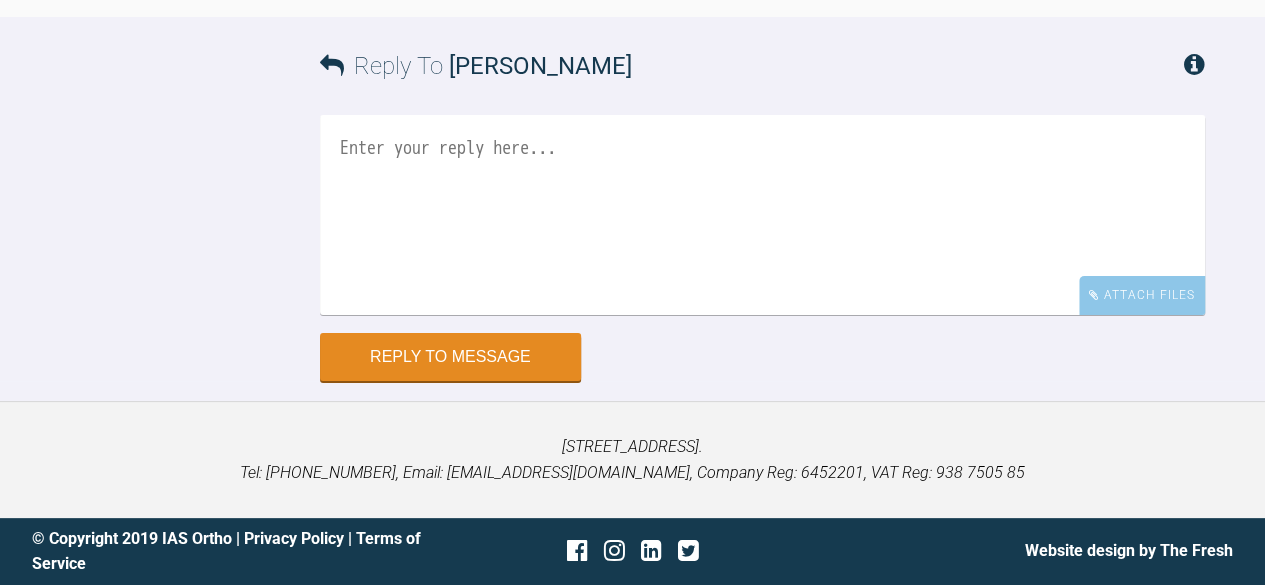 scroll, scrollTop: 4728, scrollLeft: 0, axis: vertical 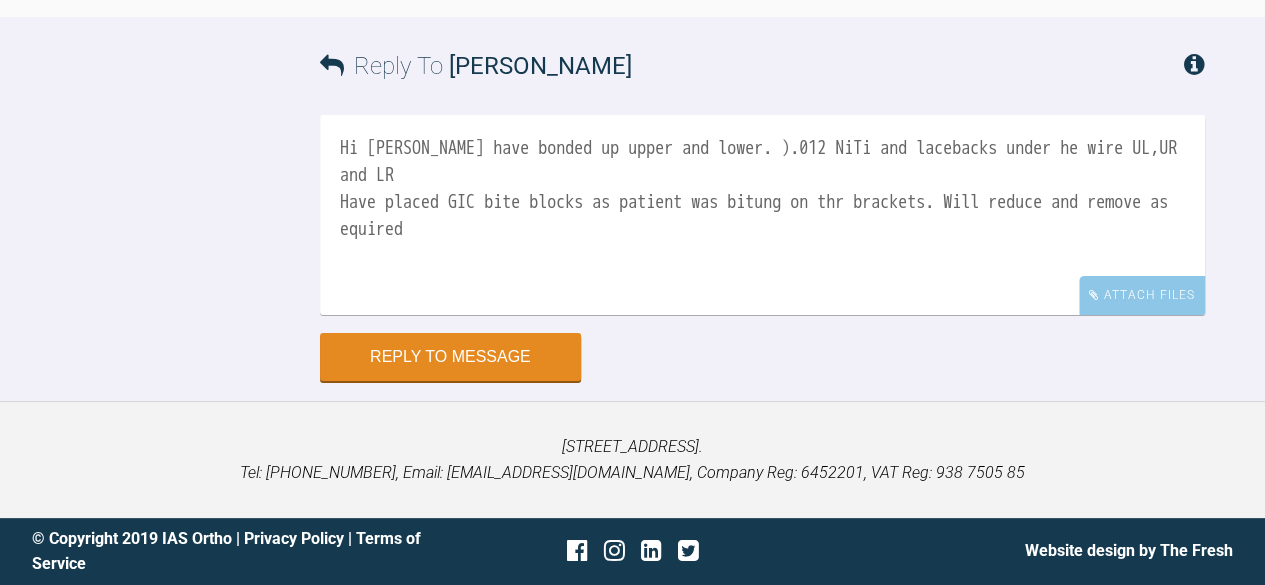 click on "Hi Asif. have bonded up upper and lower. ).012 NiTi and lacebacks under he wire UL,UR and LR
Have placed GIC bite blocks as patient was bitung on thr brackets. Will reduce and remove as equired" at bounding box center (762, 215) 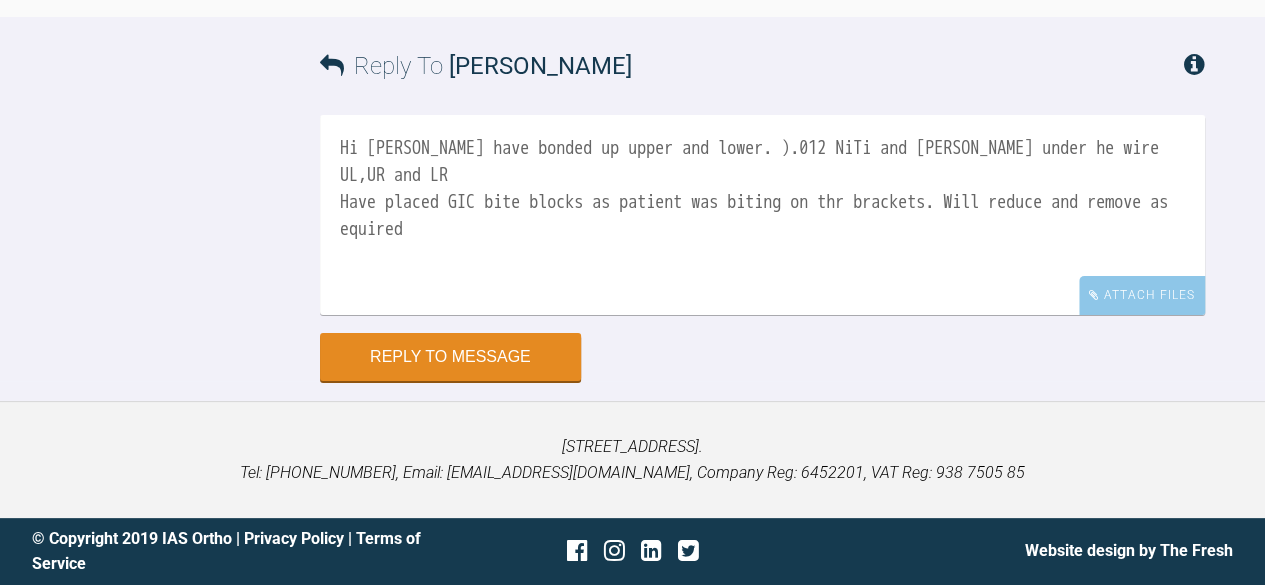 drag, startPoint x: 894, startPoint y: 200, endPoint x: 902, endPoint y: 245, distance: 45.705578 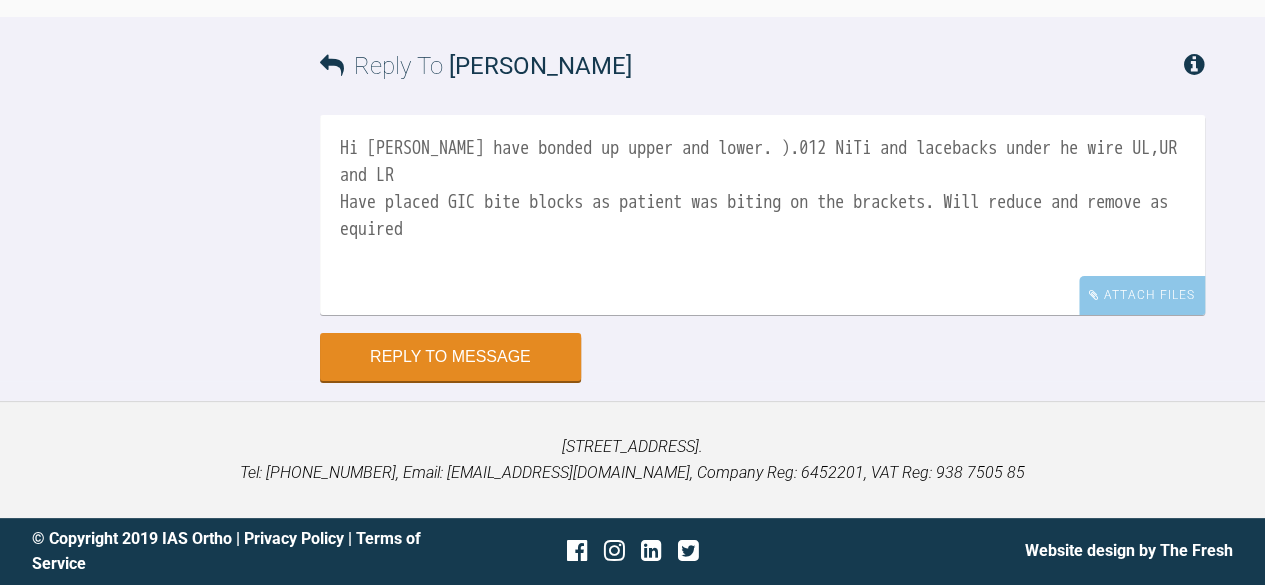 click on "Hi Asif. have bonded up upper and lower. ).012 NiTi and lacebacks under he wire UL,UR and LR
Have placed GIC bite blocks as patient was biting on the brackets. Will reduce and remove as equired" at bounding box center (762, 215) 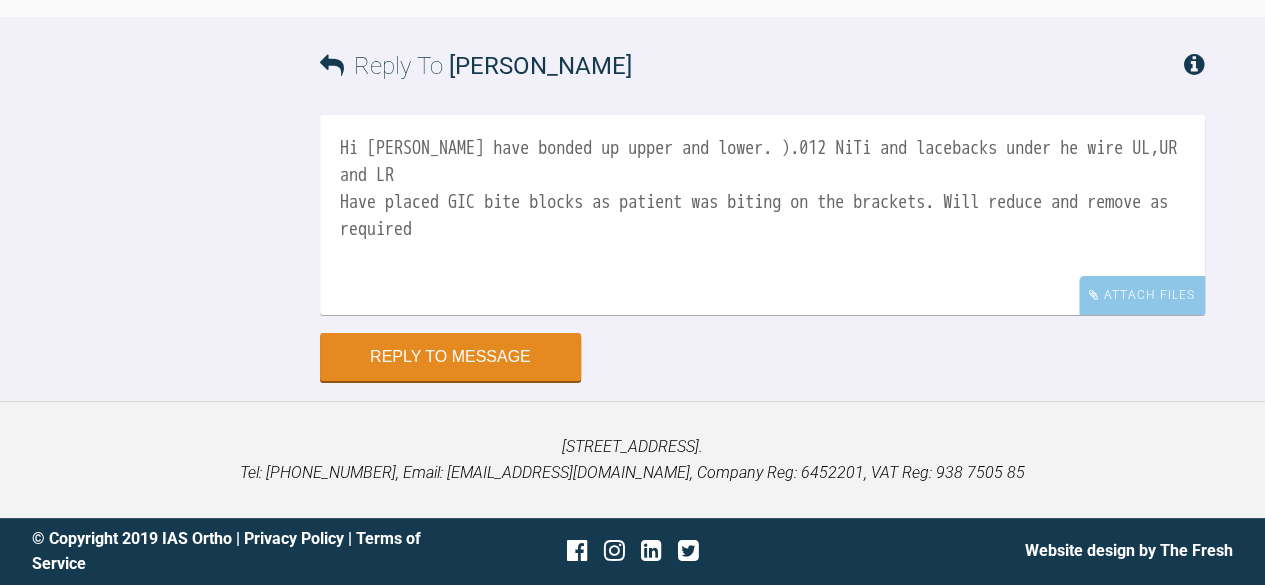 drag, startPoint x: 754, startPoint y: 149, endPoint x: 755, endPoint y: 171, distance: 22.022715 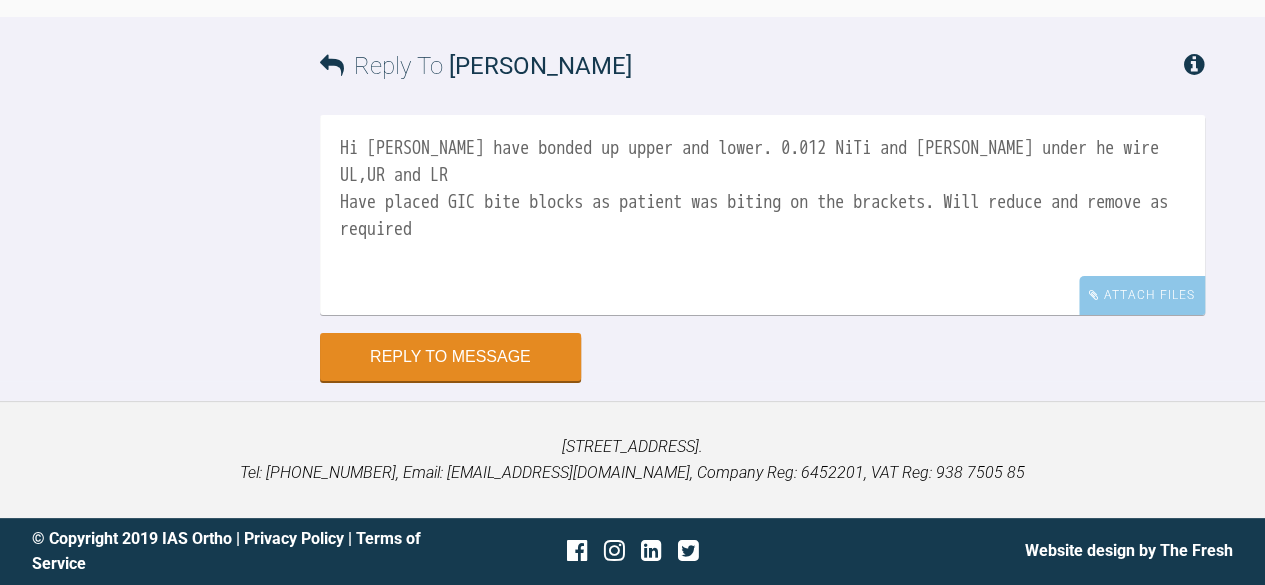 click on "Hi Asif. have bonded up upper and lower. 0.012 NiTi and lacebacks under he wire UL,UR and LR
Have placed GIC bite blocks as patient was biting on the brackets. Will reduce and remove as required" at bounding box center (762, 215) 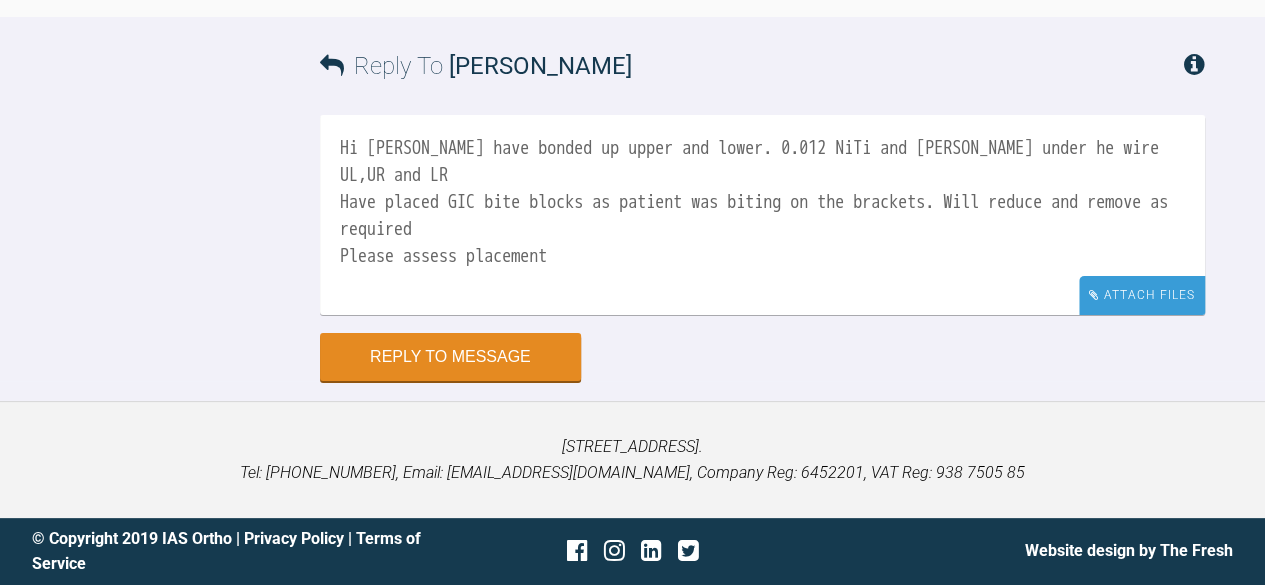 type on "Hi Asif. have bonded up upper and lower. 0.012 NiTi and lacebacks under he wire UL,UR and LR
Have placed GIC bite blocks as patient was biting on the brackets. Will reduce and remove as required
Please assess placement" 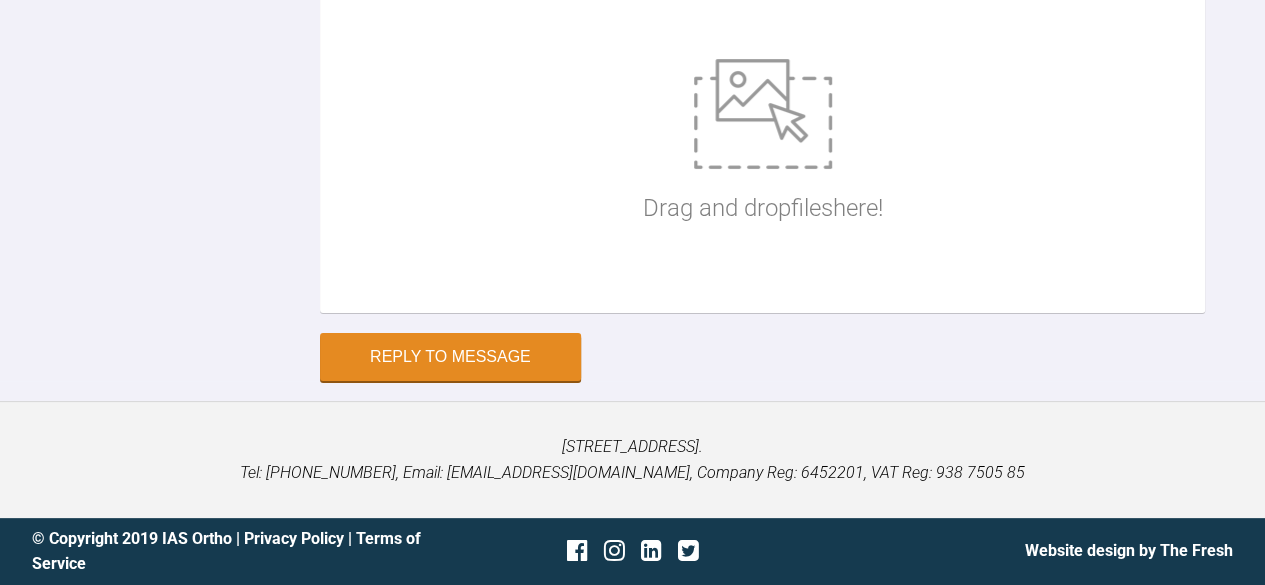 click at bounding box center (763, 114) 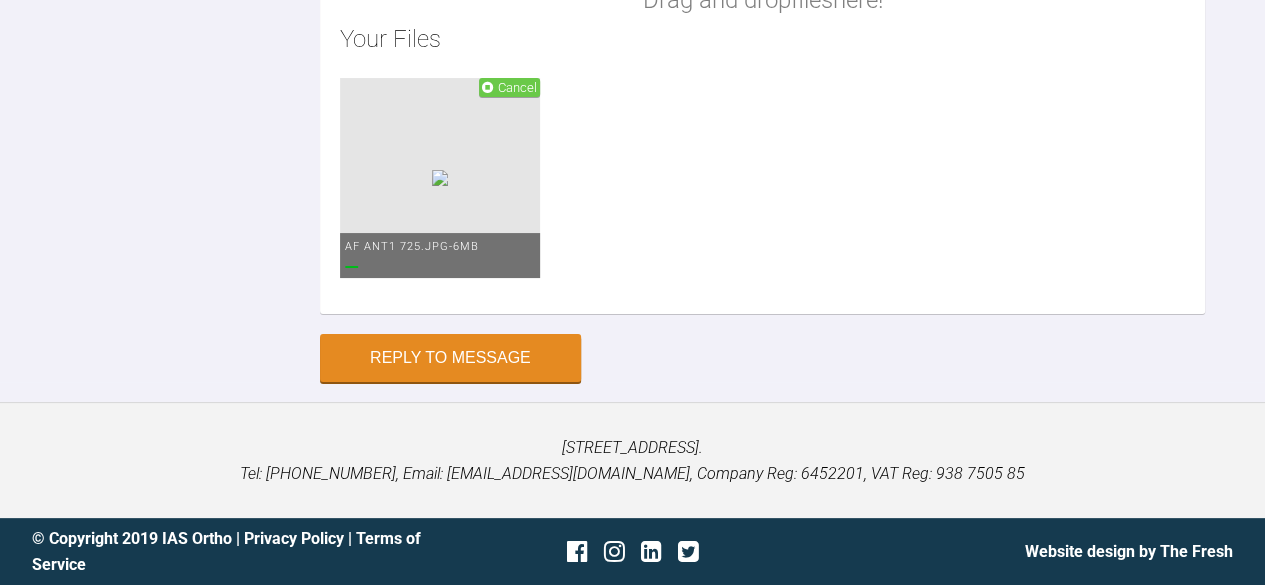 click on "Drag and drop  files  here! Your Files Cancel af ant1 725.jpg  -  6MB" at bounding box center [762, 72] 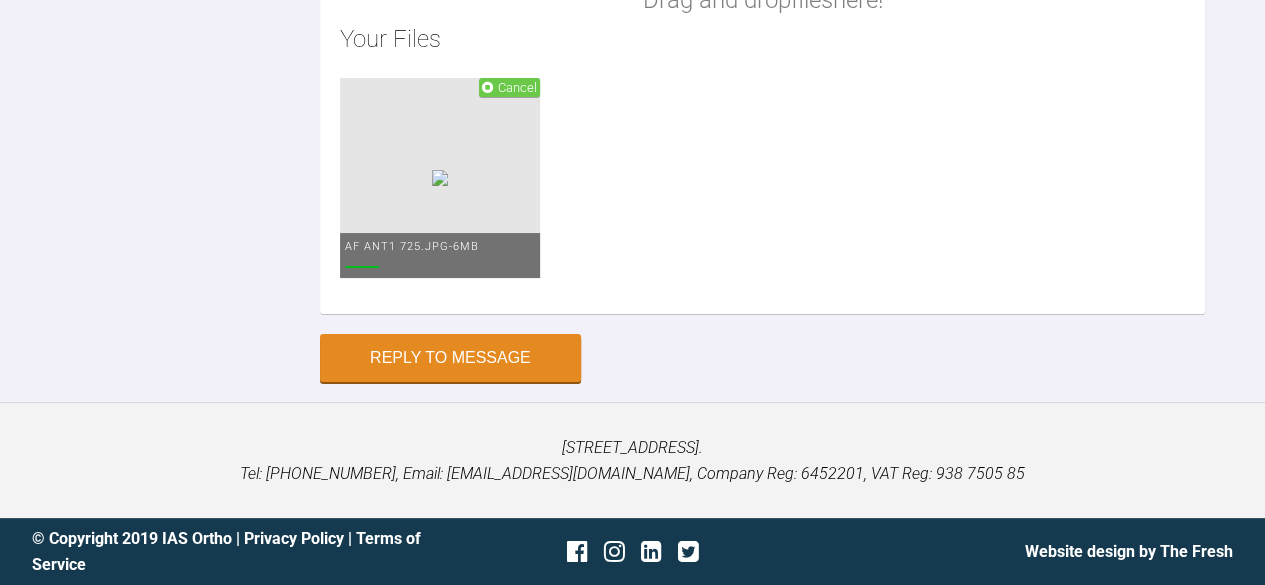 type on "C:\fakepath\af ant apart 725.jpg" 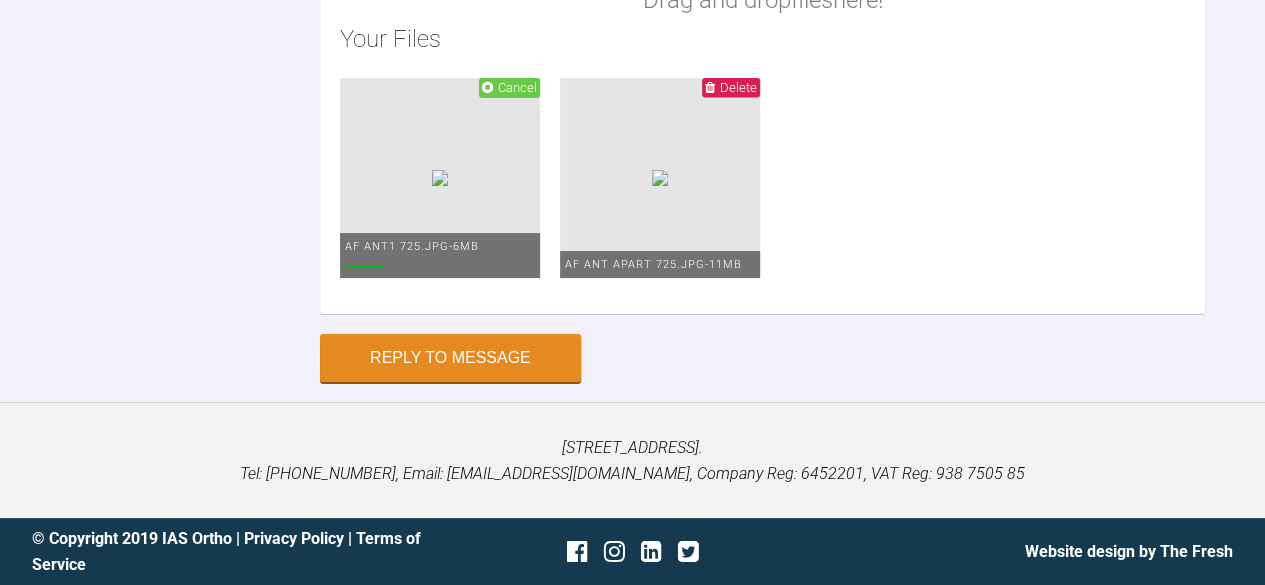 click on "Drag and drop  files  here! Your Files Cancel af ant1 725.jpg  -  6MB Delete af ant apart 725.jpg  -  11MB" at bounding box center [762, 72] 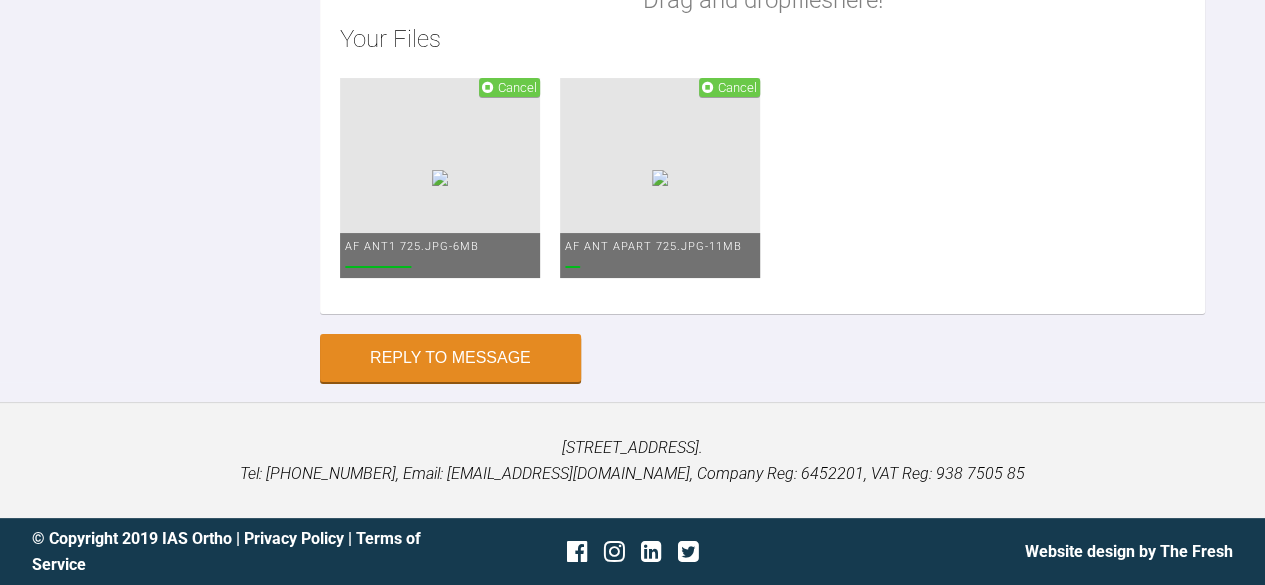 type on "C:\fakepath\af left apart 725.jpg" 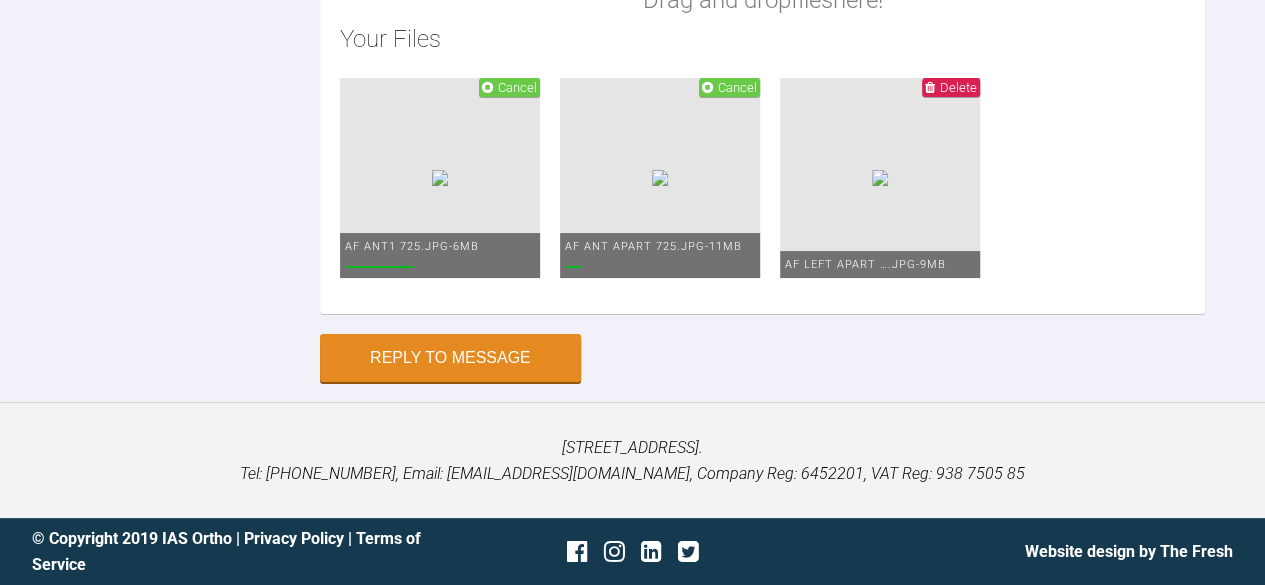 click on "Drag and drop  files  here! Your Files Cancel af ant1 725.jpg  -  6MB Cancel af ant apart 725.jpg  -  11MB Delete af left apart ….jpg  -  9MB" at bounding box center [762, 72] 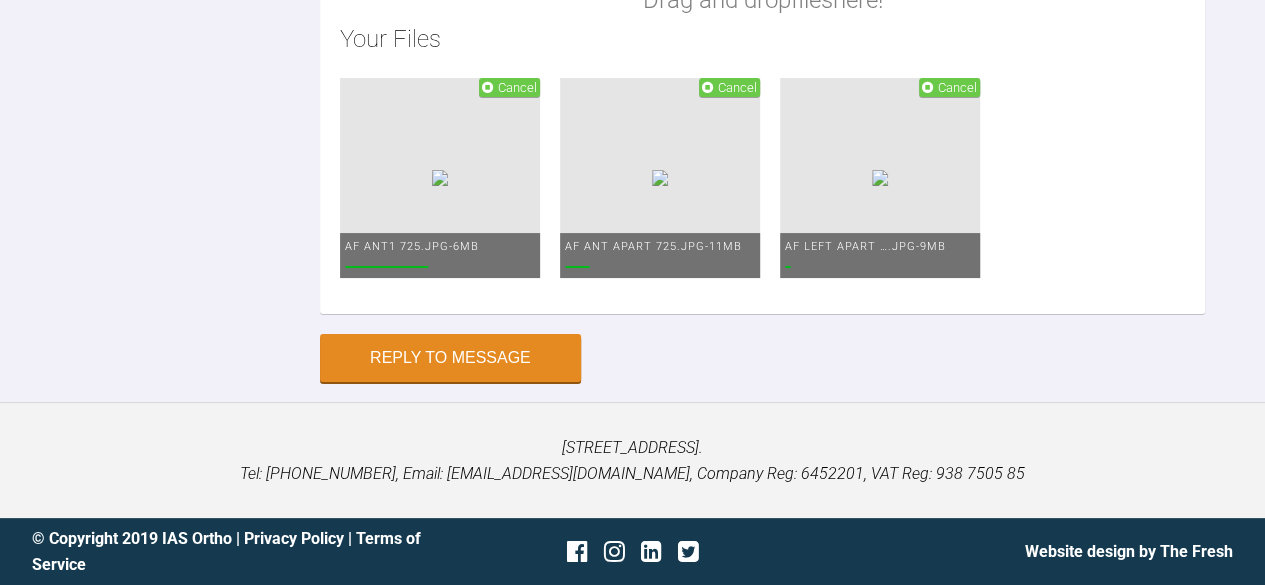 type on "C:\fakepath\af left725.jpg" 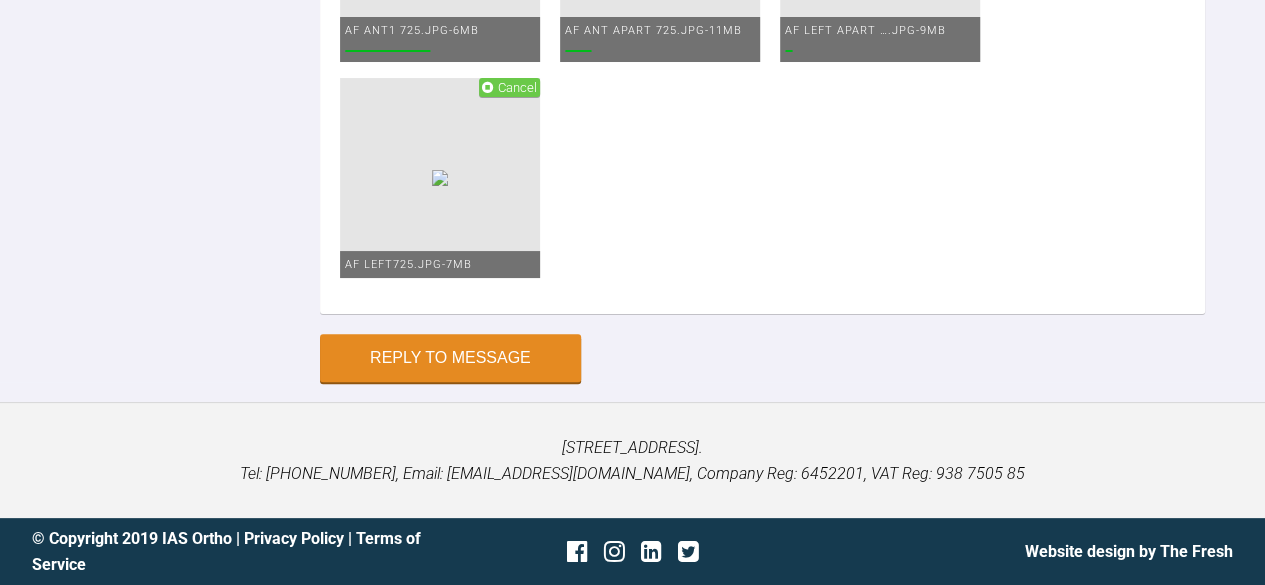 click on "Drag and drop  files  here! Your Files Cancel af ant1 725.jpg  -  6MB Cancel af ant apart 725.jpg  -  11MB Cancel af left apart ….jpg  -  9MB Cancel af left725.jpg  -  7MB" at bounding box center (762, -36) 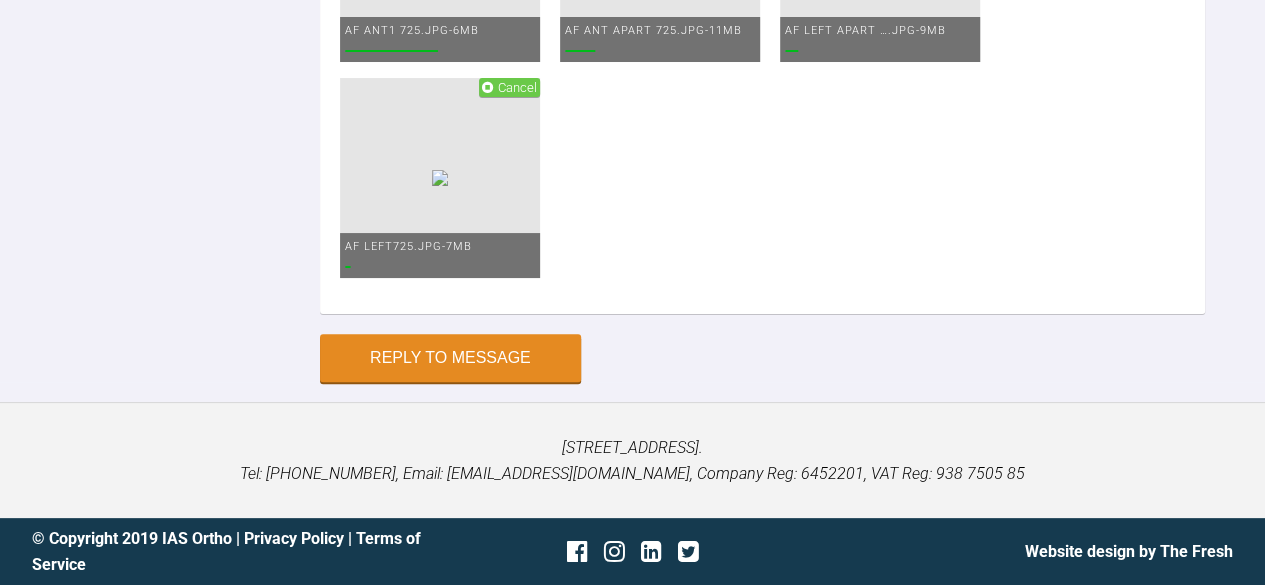 type on "C:\fakepath\af lower 725.jpg" 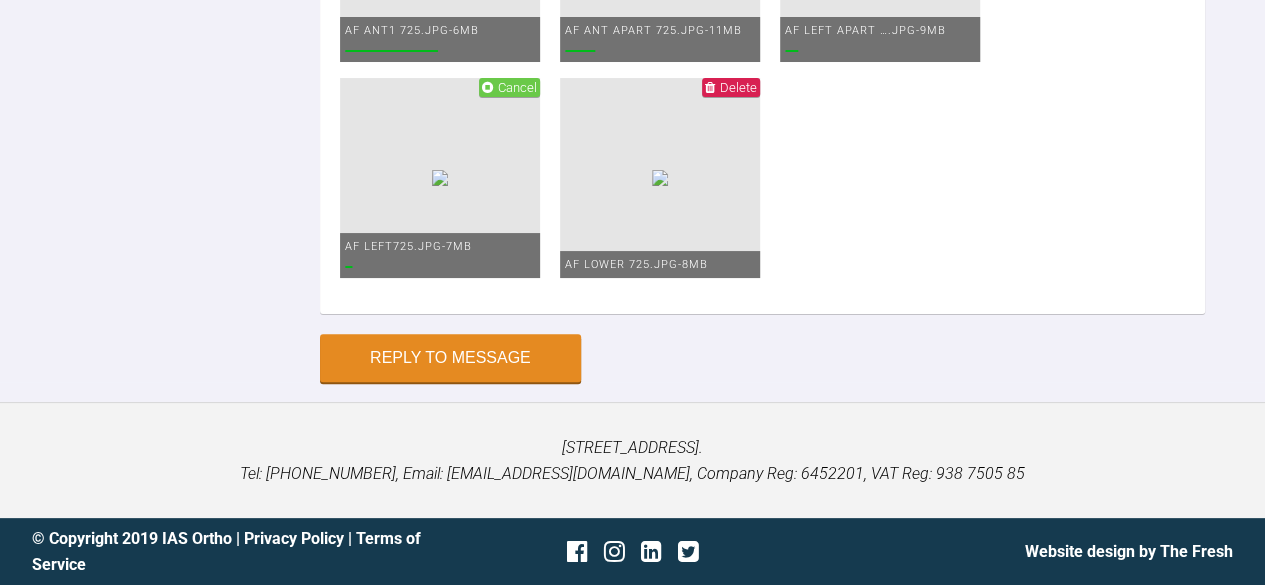 click on "Drag and drop  files  here! Your Files Cancel af ant1 725.jpg  -  6MB Cancel af ant apart 725.jpg  -  11MB Cancel af left apart ….jpg  -  9MB Cancel af left725.jpg  -  7MB Delete af lower 725.jpg  -  8MB" at bounding box center [762, -36] 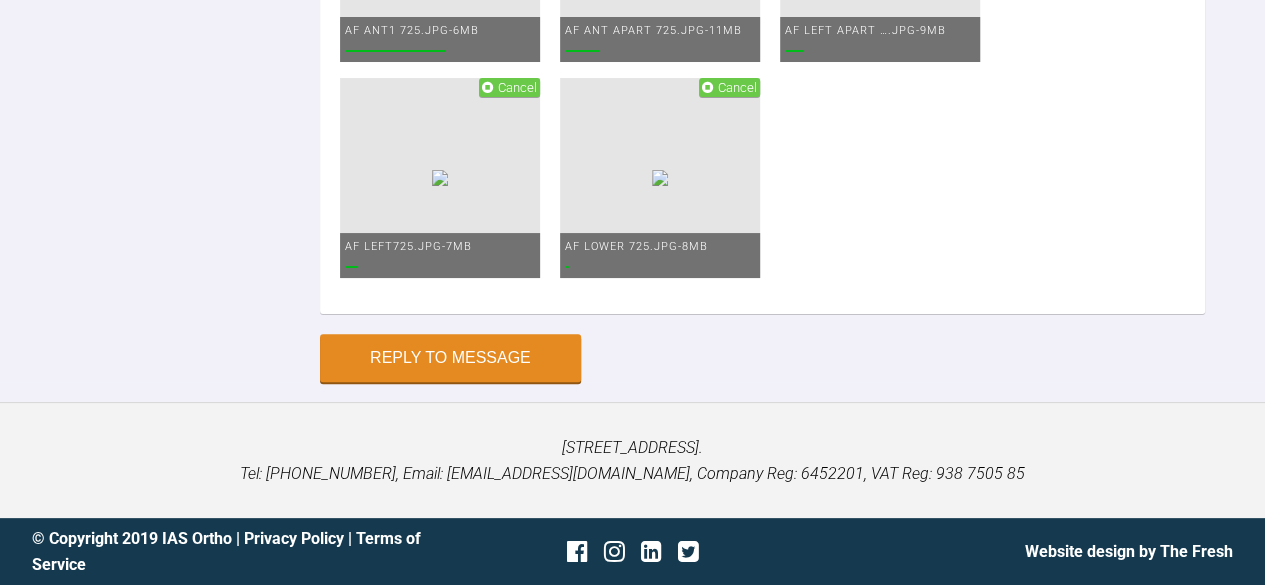 type on "C:\fakepath\af lower1 725.jpg" 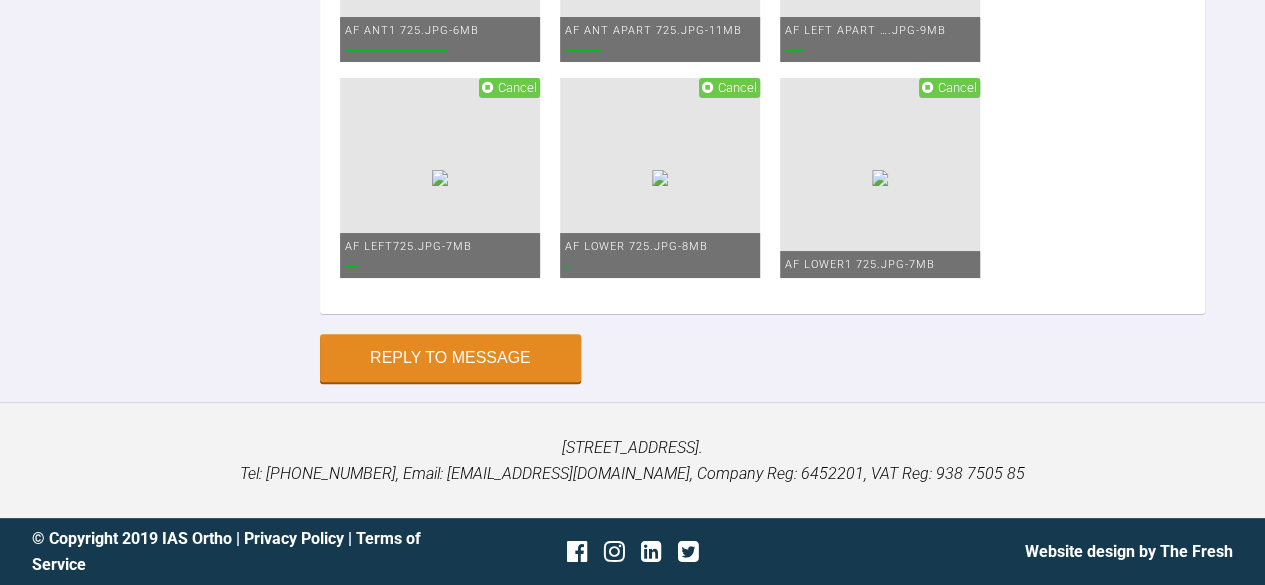 click on "Drag and drop  files  here! Your Files Cancel af ant1 725.jpg  -  6MB Cancel af ant apart 725.jpg  -  11MB Cancel af left apart ….jpg  -  9MB Cancel af left725.jpg  -  7MB Cancel af lower 725.jpg  -  8MB Cancel af lower1 725.jpg  -  7MB" at bounding box center [762, -36] 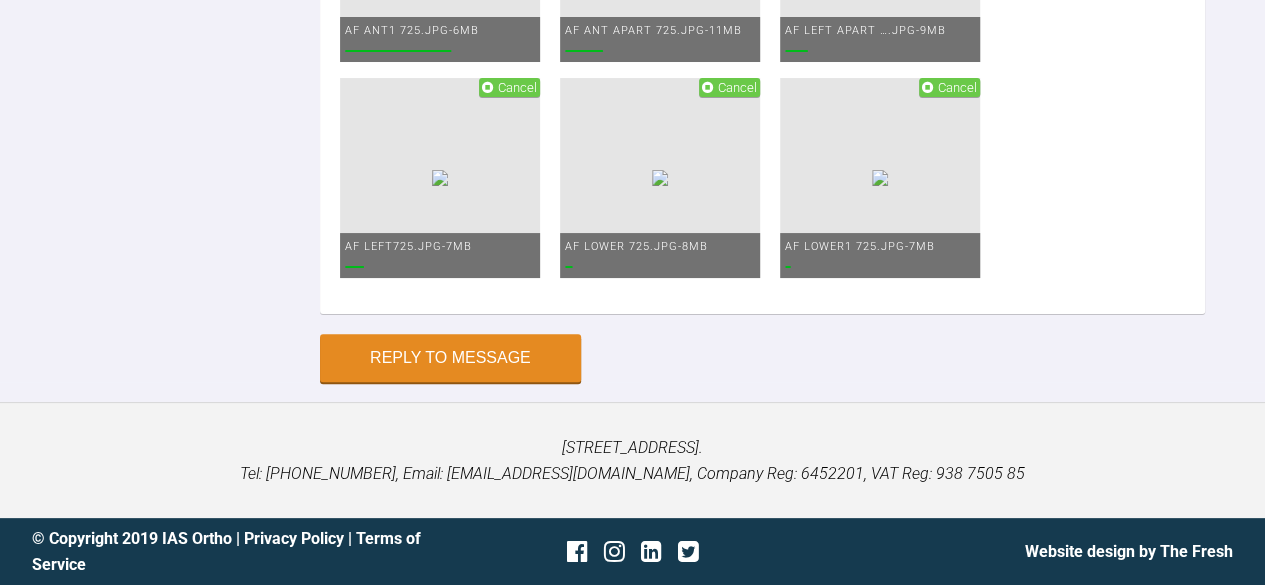 type on "C:\fakepath\af rht 725.jpg" 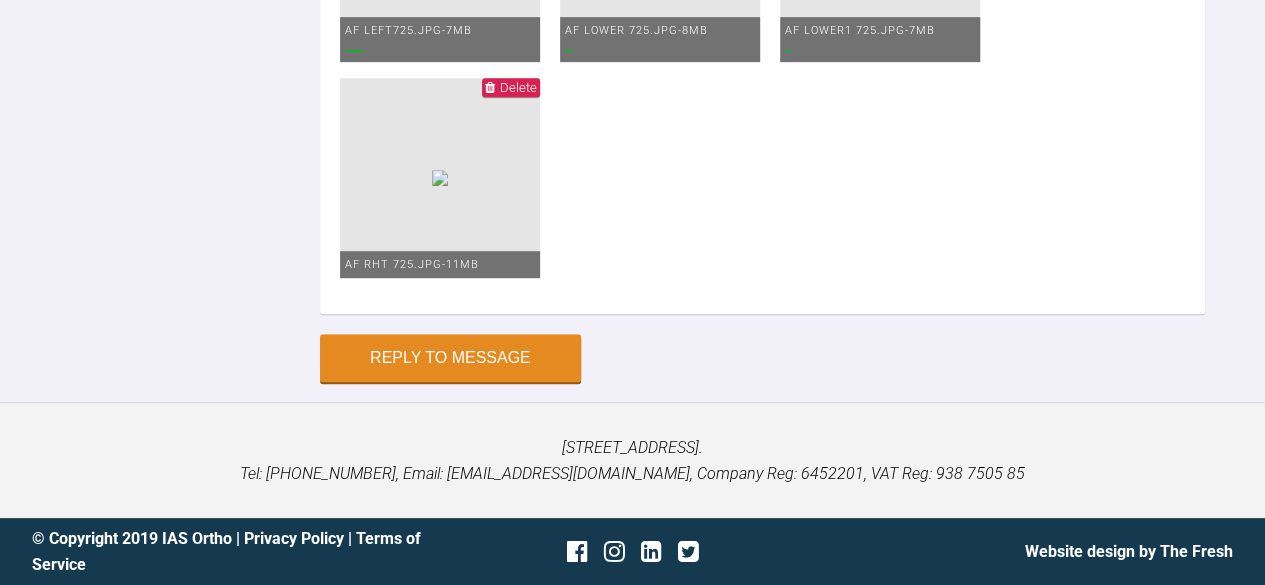 click on "Drag and drop  files  here! Your Files Cancel af ant1 725.jpg  -  6MB Cancel af ant apart 725.jpg  -  11MB Cancel af left apart ….jpg  -  9MB Cancel af left725.jpg  -  7MB Cancel af lower 725.jpg  -  8MB Cancel af lower1 725.jpg  -  7MB Delete af rht 725.jpg  -  11MB" at bounding box center (762, -144) 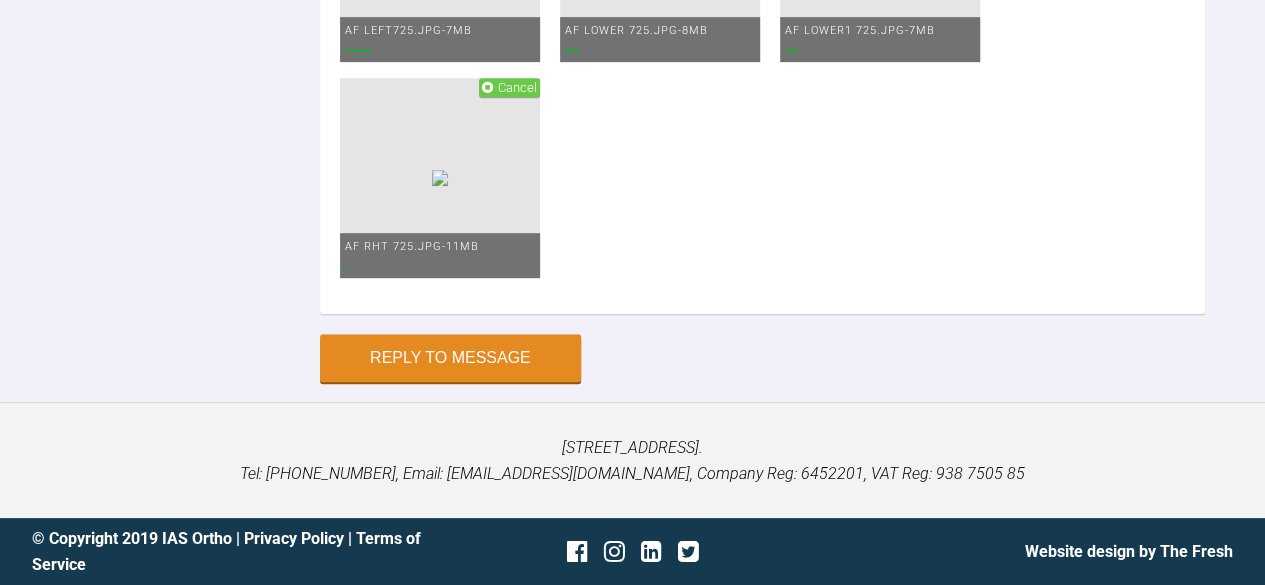 type on "C:\fakepath\af rht apart 725.jpg" 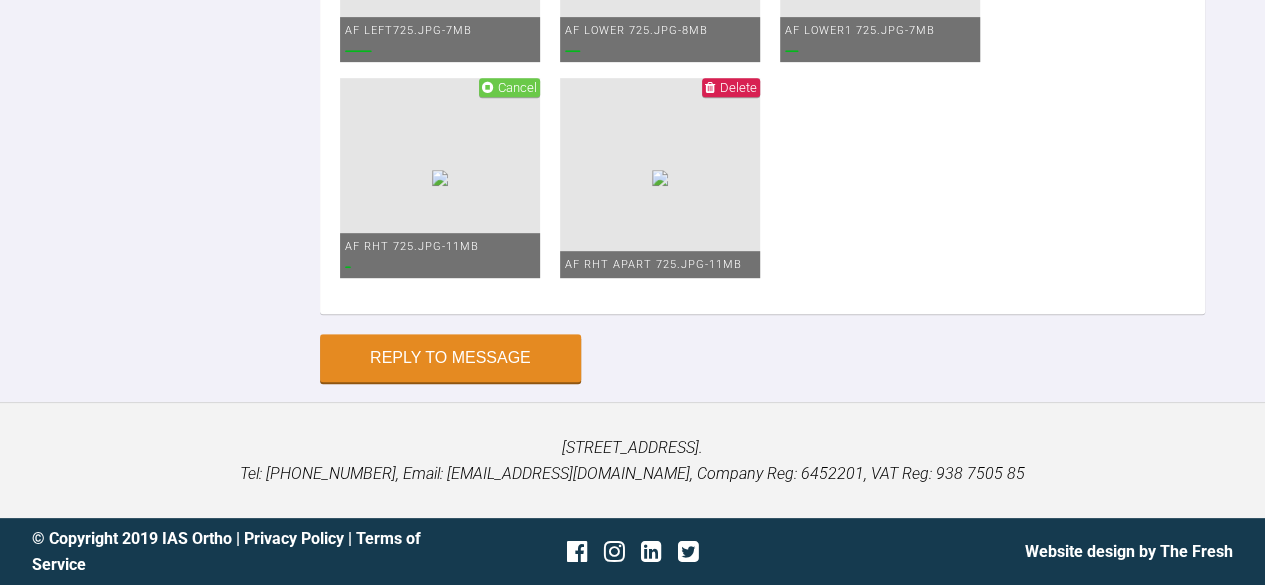 click on "Drag and drop  files  here! Your Files Cancel af ant1 725.jpg  -  6MB Cancel af ant apart 725.jpg  -  11MB Cancel af left apart ….jpg  -  9MB Cancel af left725.jpg  -  7MB Cancel af lower 725.jpg  -  8MB Cancel af lower1 725.jpg  -  7MB Cancel af rht 725.jpg  -  11MB Delete af rht apart 725.jpg  -  11MB" at bounding box center (762, -144) 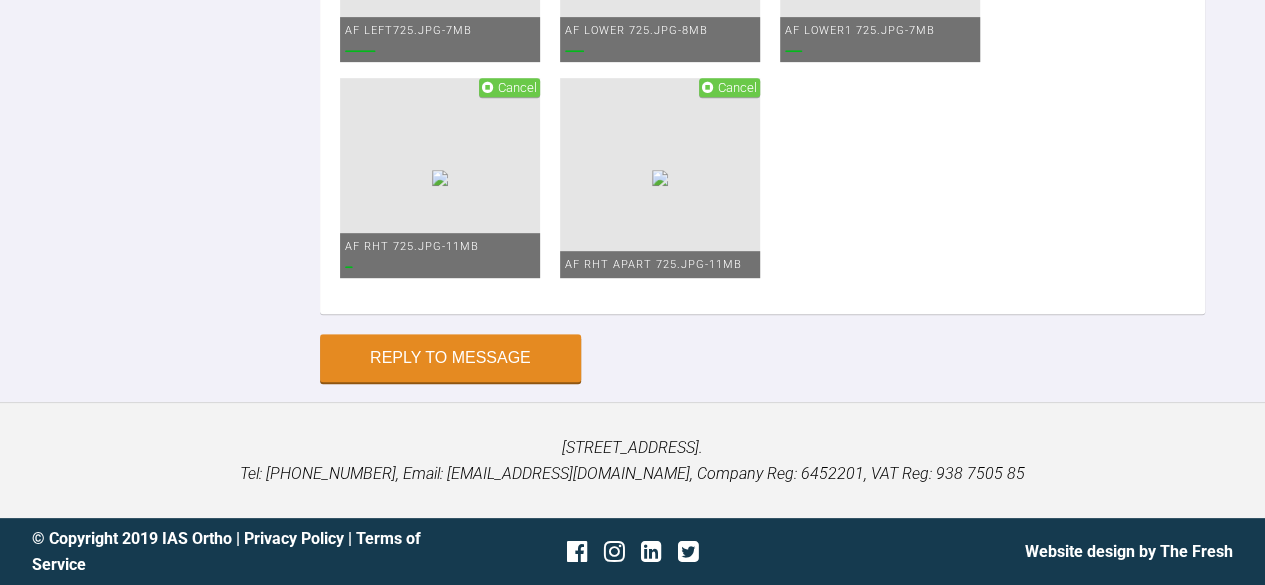 type on "C:\fakepath\af smile 725.jpg" 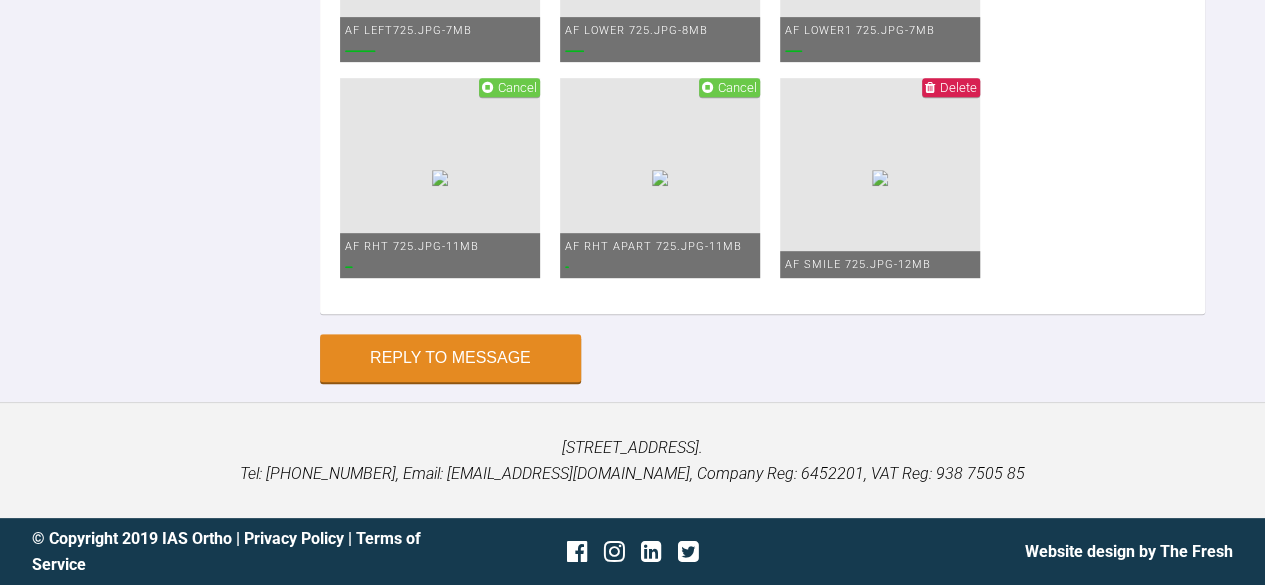 click on "Drag and drop  files  here! Your Files Cancel af ant1 725.jpg  -  6MB Cancel af ant apart 725.jpg  -  11MB Cancel af left apart ….jpg  -  9MB Cancel af left725.jpg  -  7MB Cancel af lower 725.jpg  -  8MB Cancel af lower1 725.jpg  -  7MB Cancel af rht 725.jpg  -  11MB Cancel af rht apart 725.jpg  -  11MB Delete af smile 725.jpg  -  12MB" at bounding box center (762, -144) 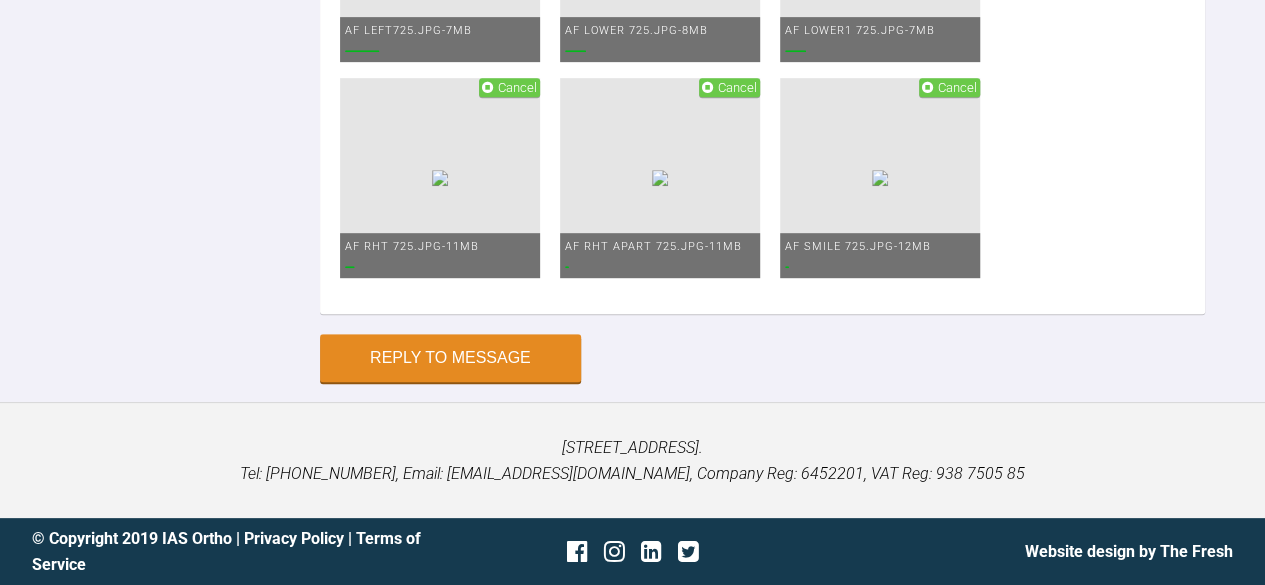 type on "C:\fakepath\af upper 725.jpg" 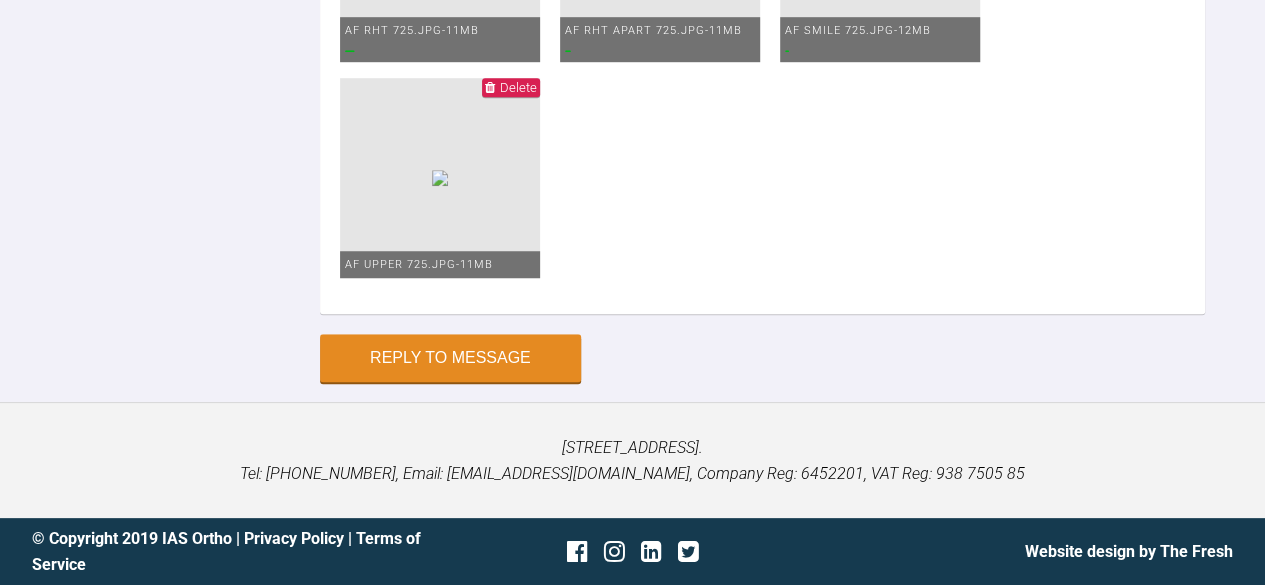 click on "Drag and drop  files  here! Your Files Cancel af ant1 725.jpg  -  6MB Cancel af ant apart 725.jpg  -  11MB Cancel af left apart ….jpg  -  9MB Cancel af left725.jpg  -  7MB Cancel af lower 725.jpg  -  8MB Cancel af lower1 725.jpg  -  7MB Cancel af rht 725.jpg  -  11MB Cancel af rht apart 725.jpg  -  11MB Cancel af smile 725.jpg  -  12MB Delete af upper 725.jpg  -  11MB" at bounding box center [762, -252] 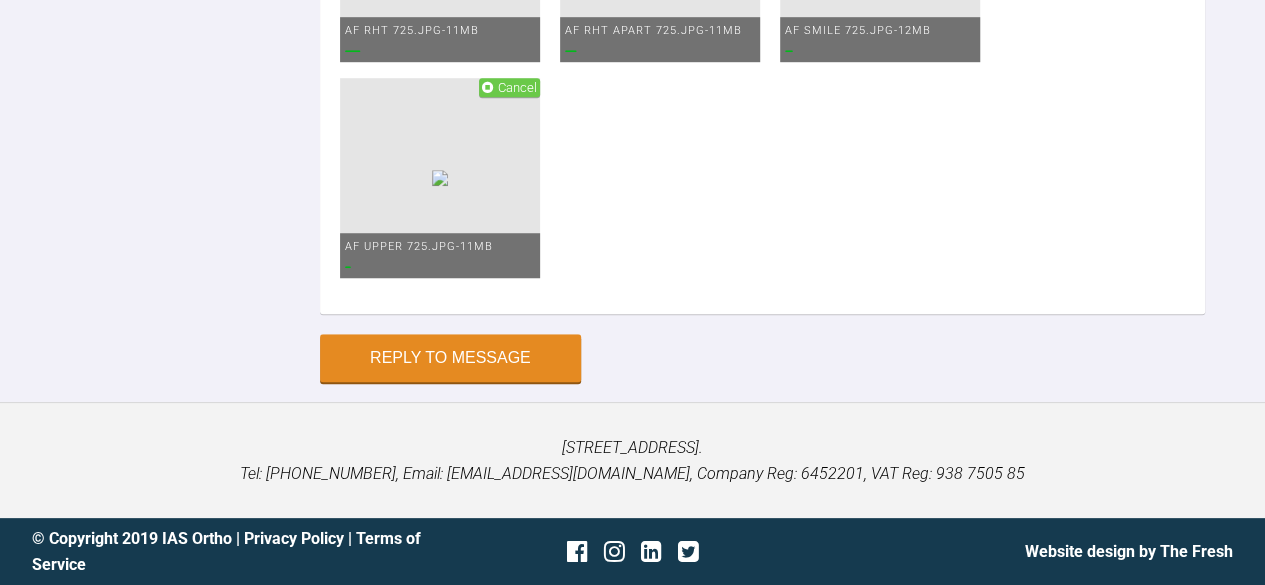 type on "C:\fakepath\af ant2 725.jpg" 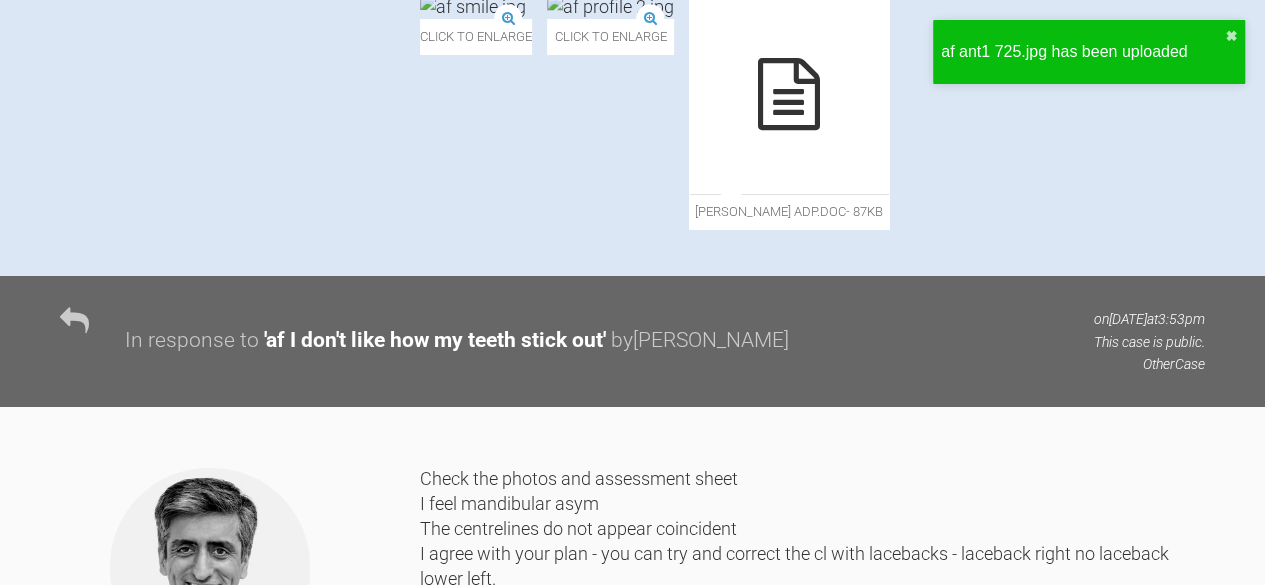 scroll, scrollTop: 928, scrollLeft: 0, axis: vertical 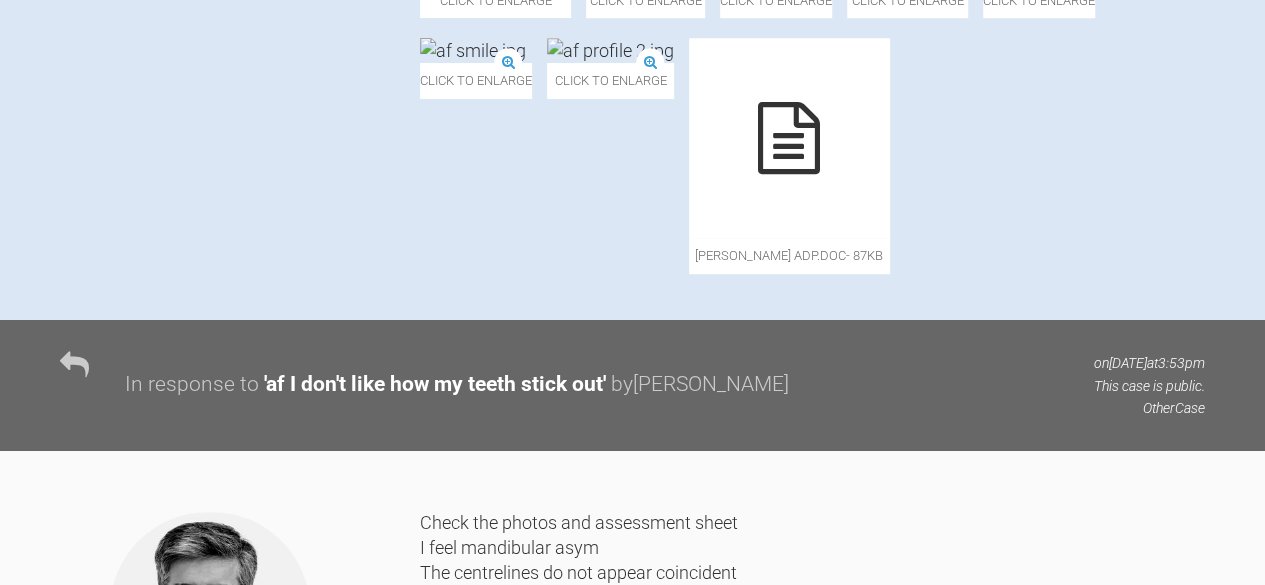 click at bounding box center [590, -111] 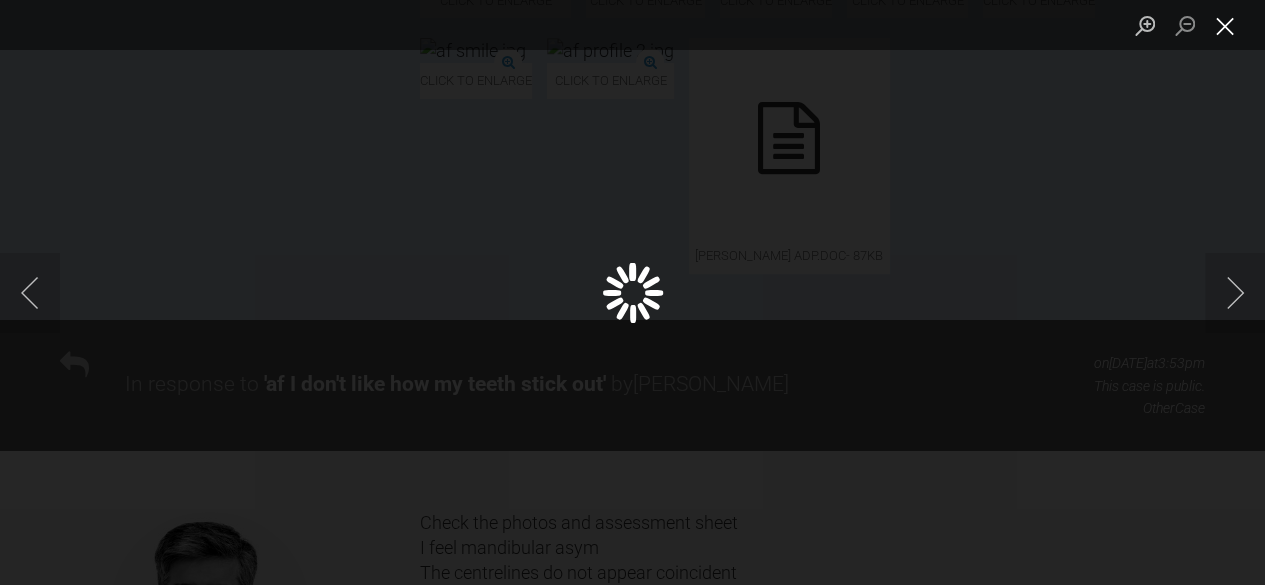 click at bounding box center [1225, 25] 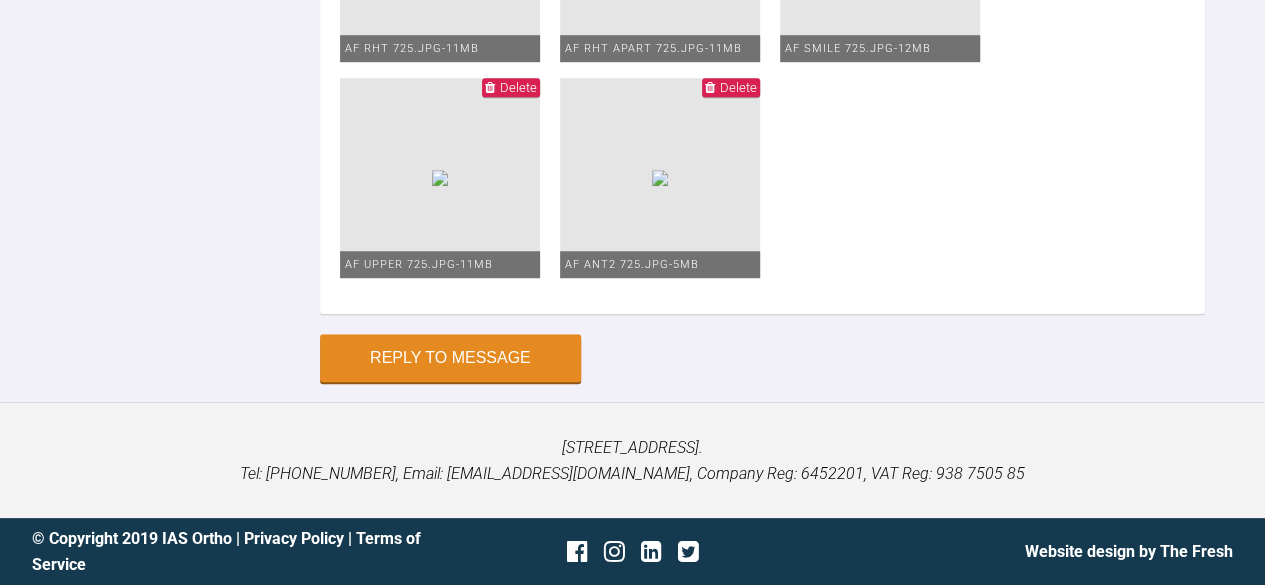 scroll, scrollTop: 6311, scrollLeft: 0, axis: vertical 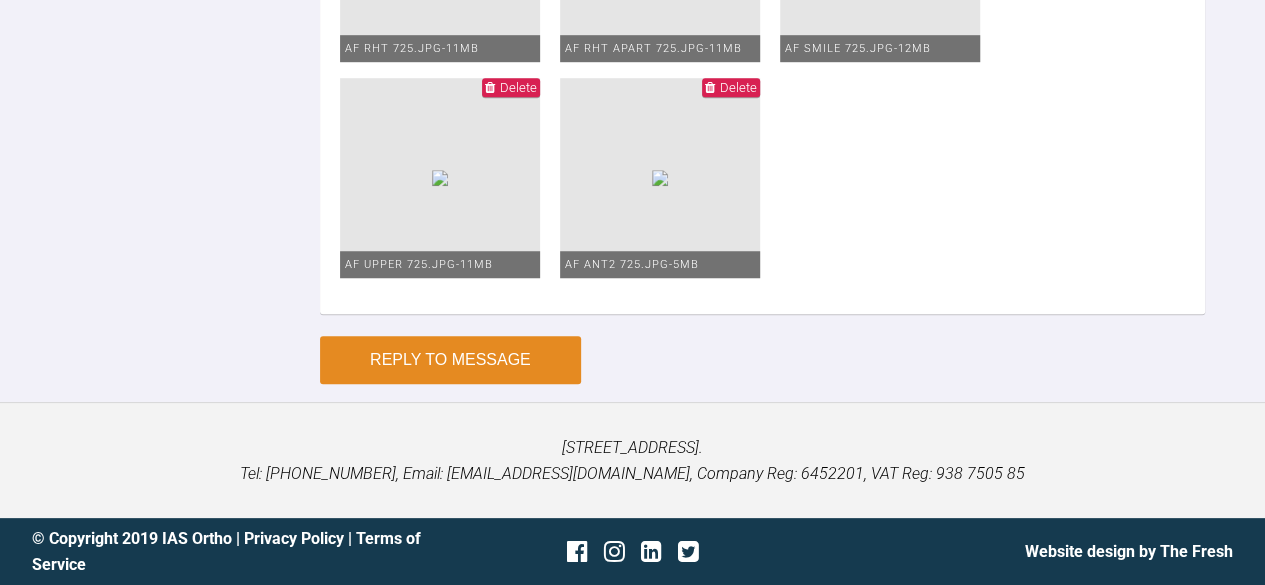 click on "Reply to Message" at bounding box center (450, 360) 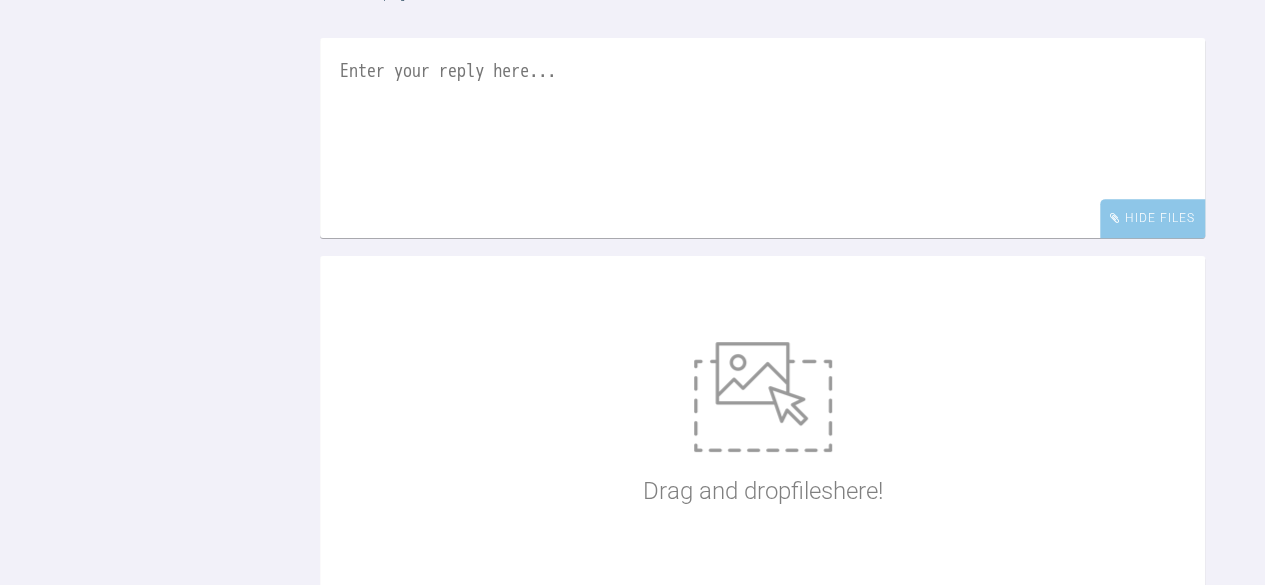 scroll, scrollTop: 3957, scrollLeft: 0, axis: vertical 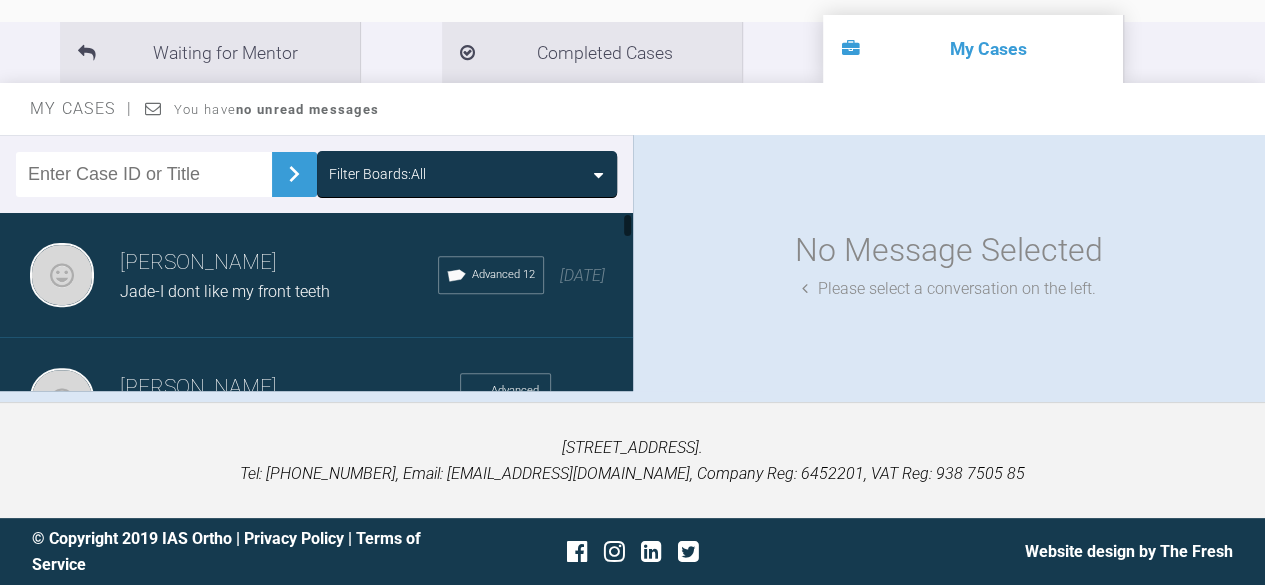 click on "Jade-I dont like my front teeth" at bounding box center [225, 291] 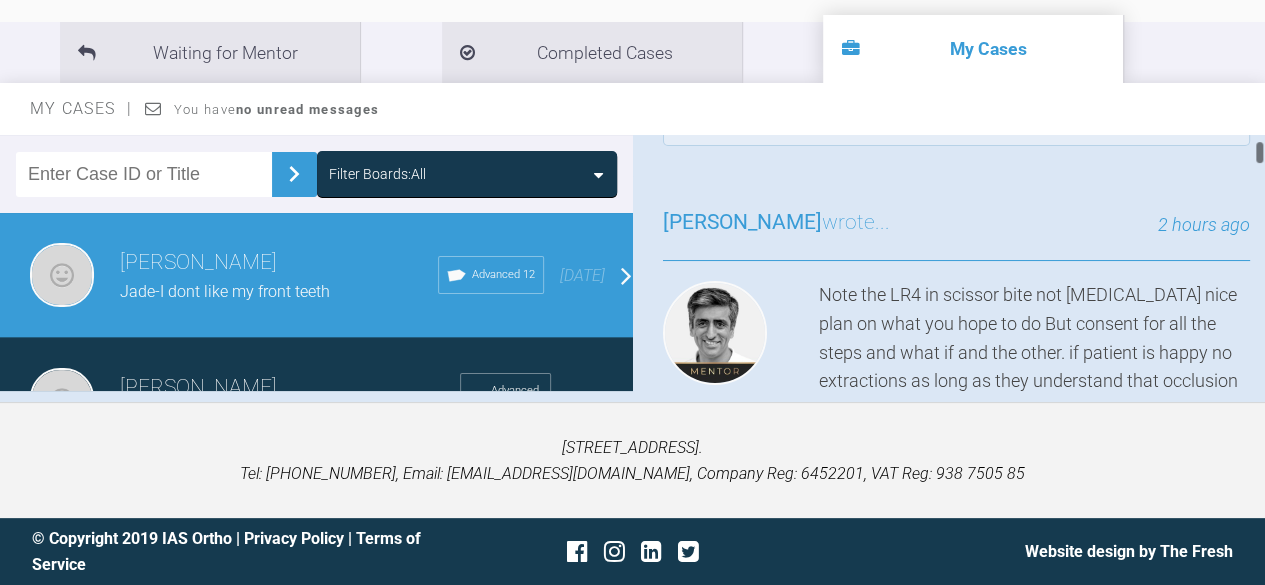 scroll, scrollTop: 180, scrollLeft: 0, axis: vertical 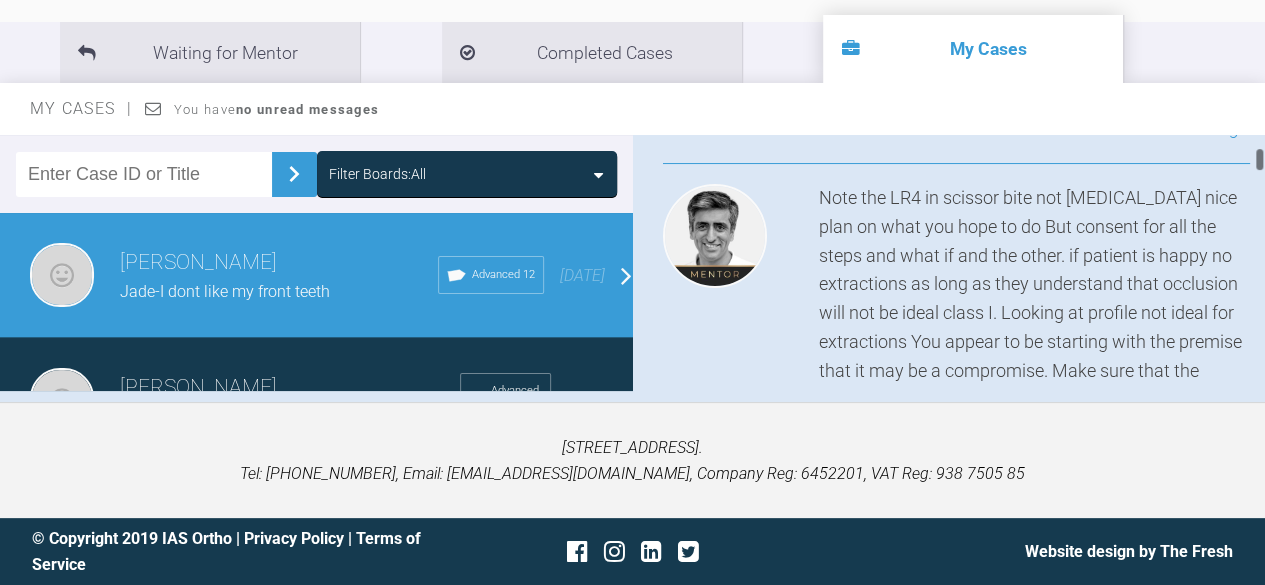 drag, startPoint x: 1258, startPoint y: 151, endPoint x: 1258, endPoint y: 164, distance: 13 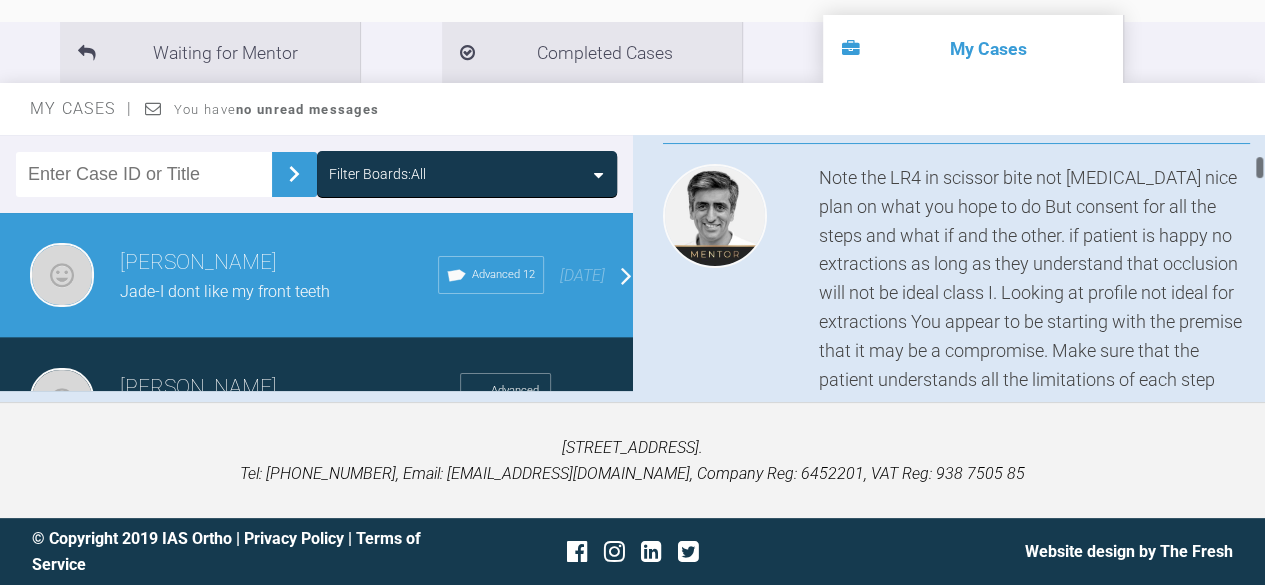 scroll, scrollTop: 400, scrollLeft: 0, axis: vertical 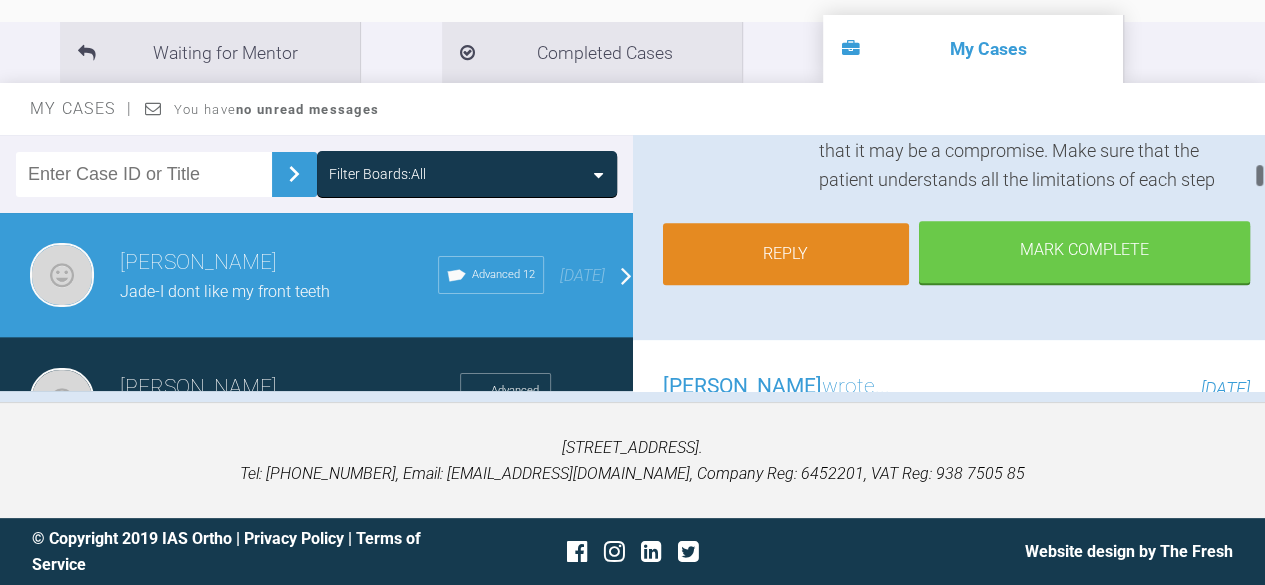 click on "Reply" at bounding box center (786, 254) 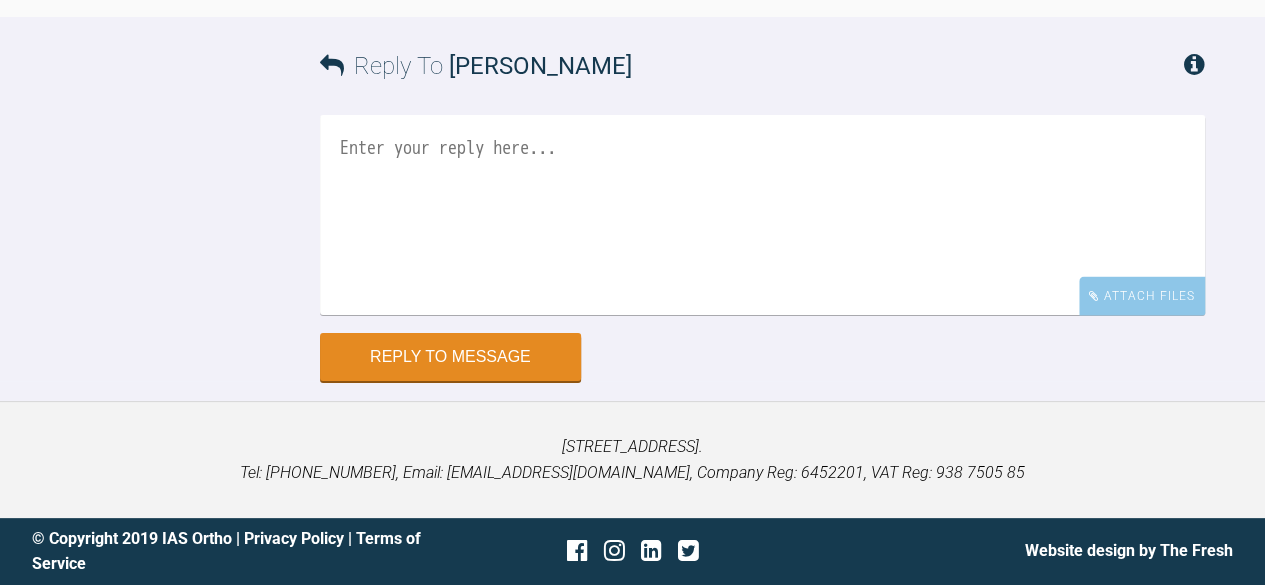 scroll, scrollTop: 3007, scrollLeft: 0, axis: vertical 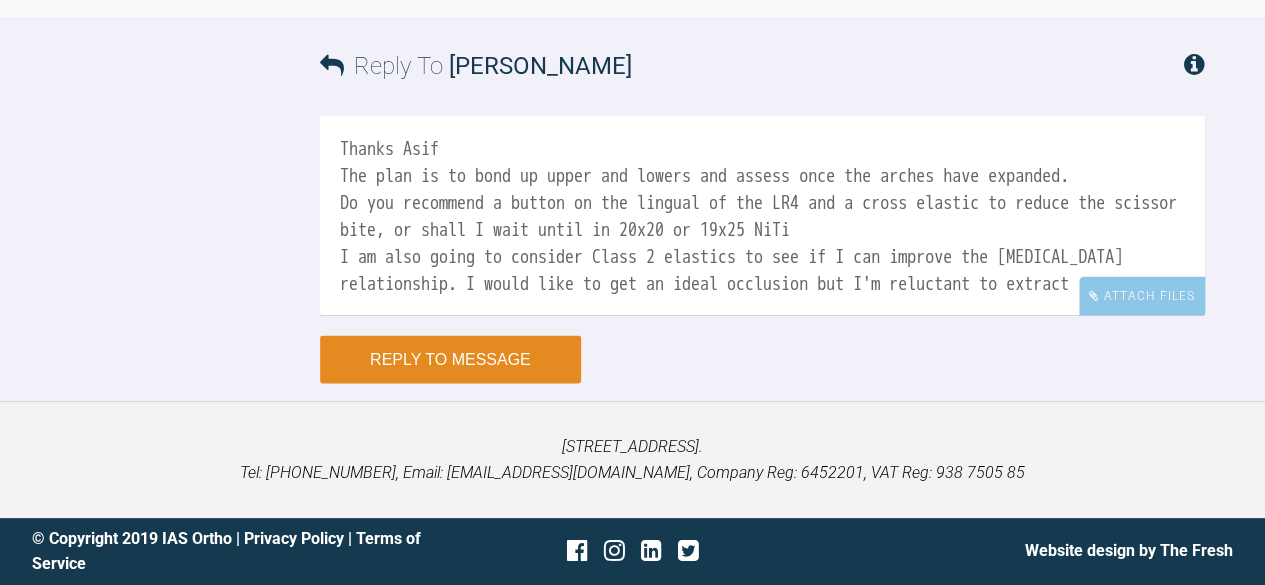type on "Thanks Asif
The plan is to bond up upper and lowers and assess once the arches have expanded.
Do you recommend a button on the lingual of the LR4 and a cross elastic to reduce the scissor bite, or shall I wait until in 20x20 or 19x25 NiTi
I am also going to consider Class 2 elastics to see if I can improve the molar relationship. I would like to get an ideal occlusion but I'm reluctant to extract" 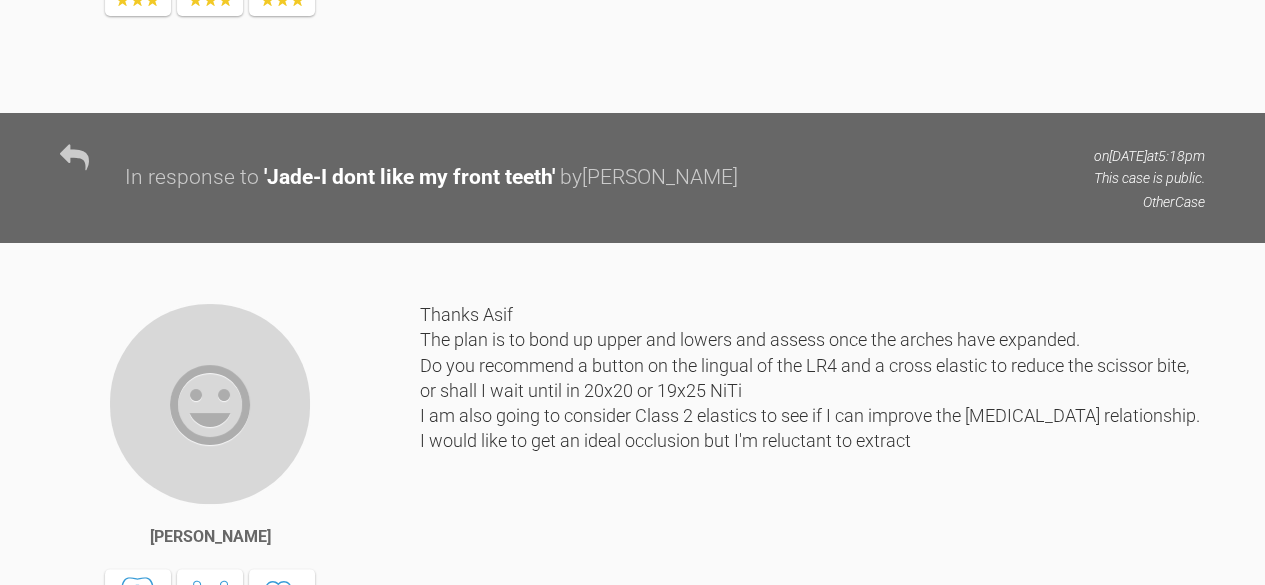 scroll, scrollTop: 1835, scrollLeft: 0, axis: vertical 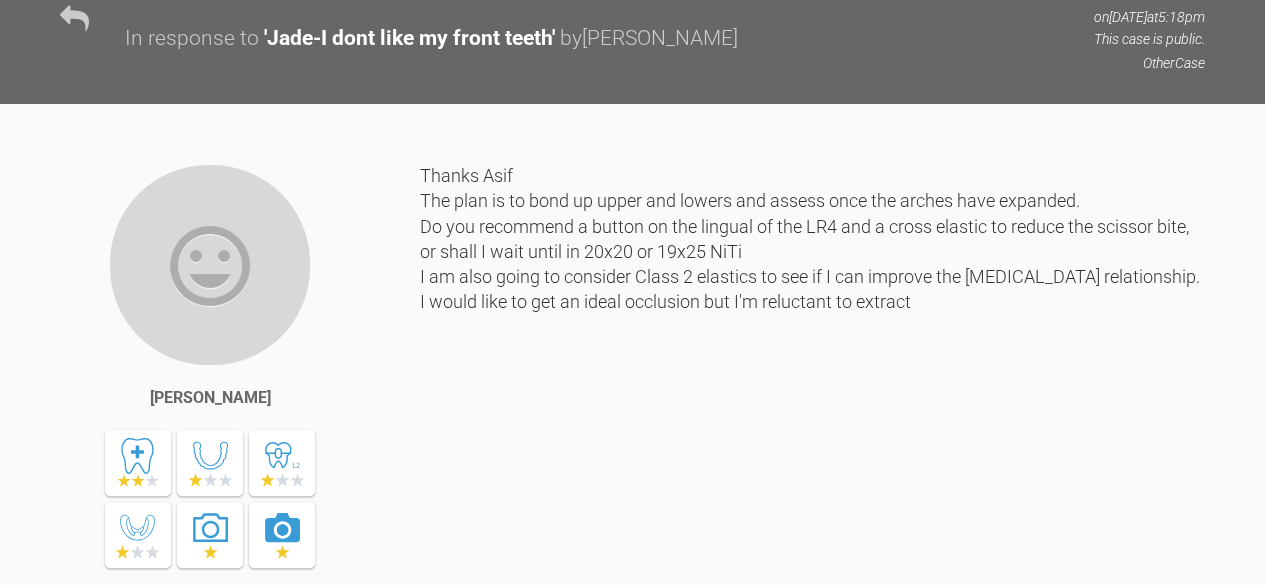click at bounding box center [901, -900] 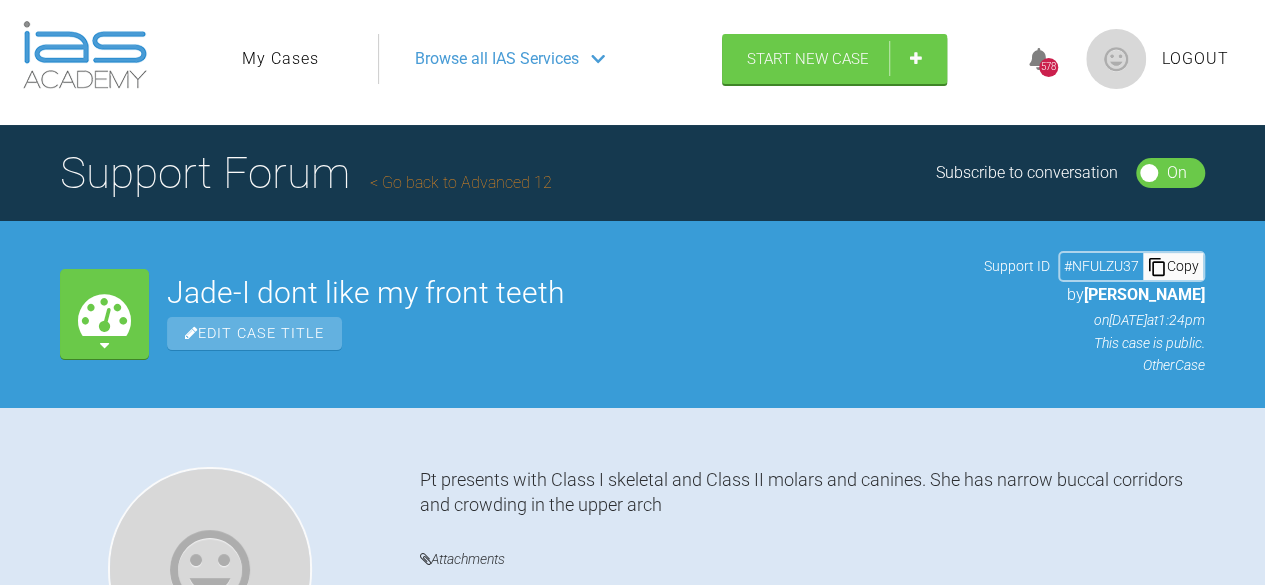 scroll, scrollTop: 0, scrollLeft: 0, axis: both 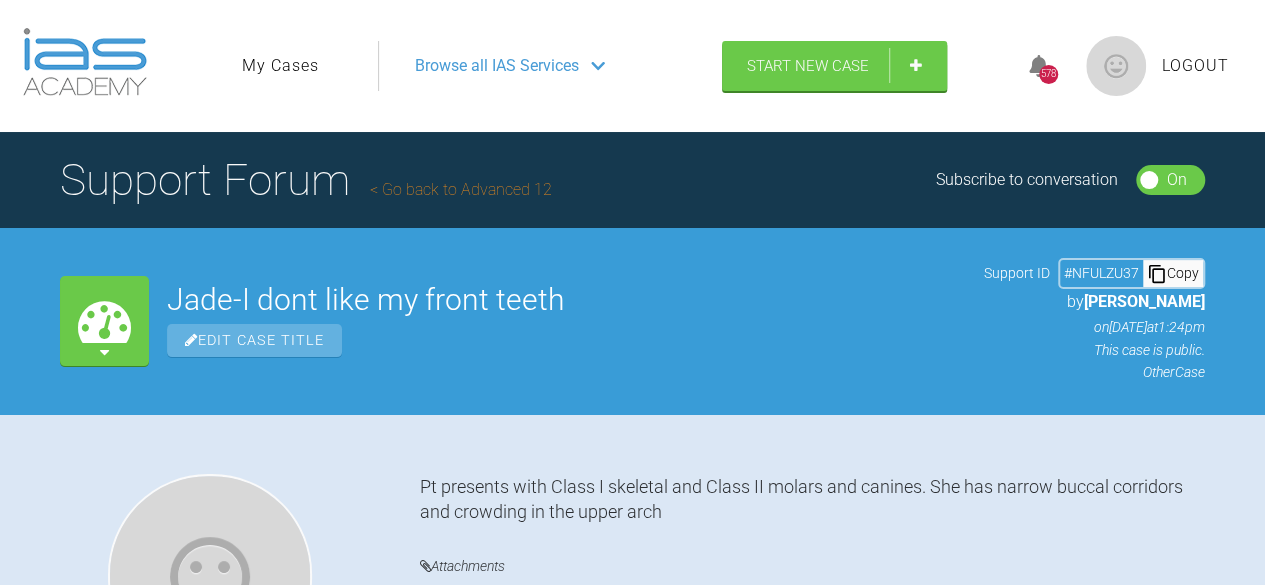 click on "Go back to Advanced 12" at bounding box center (461, 189) 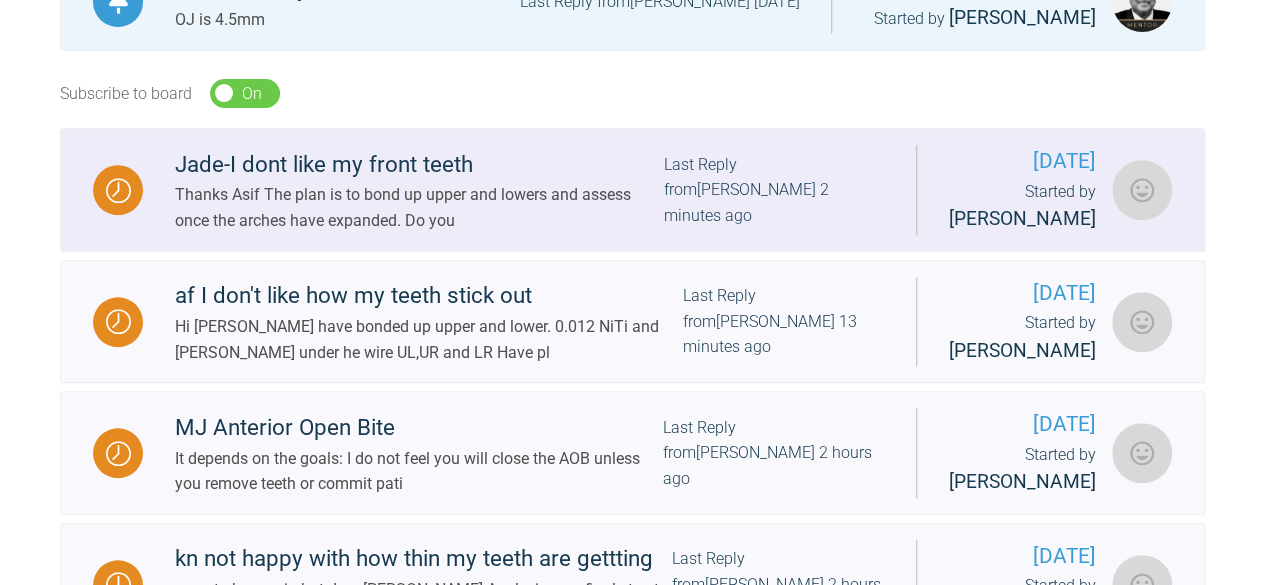 scroll, scrollTop: 600, scrollLeft: 0, axis: vertical 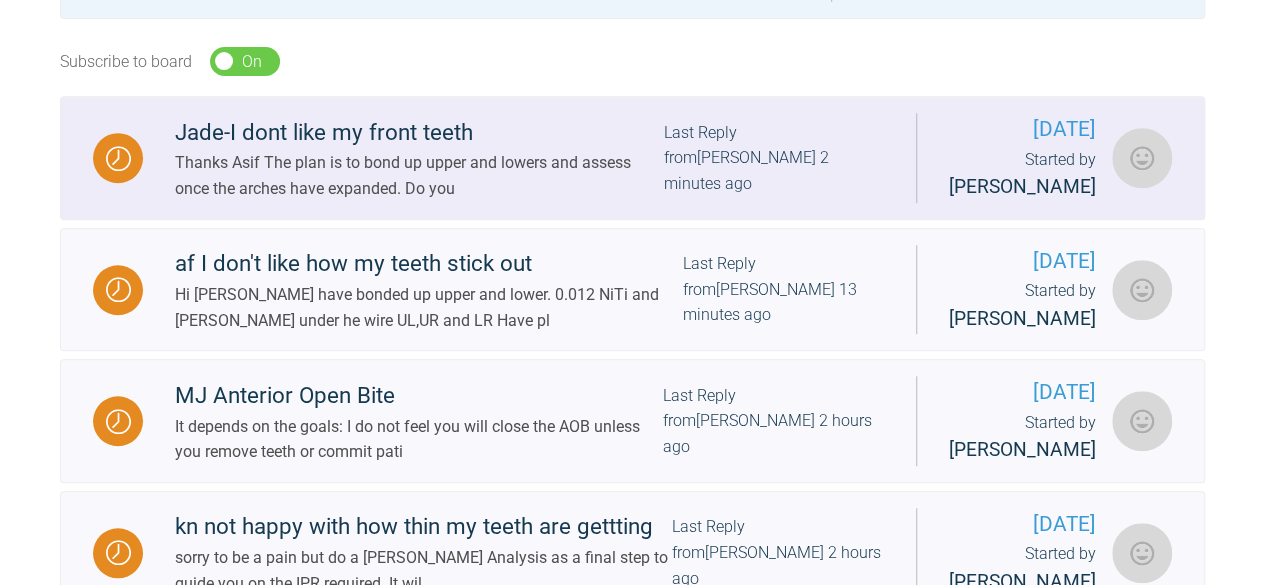 click on "Jade-I dont like my front teeth" at bounding box center [419, 133] 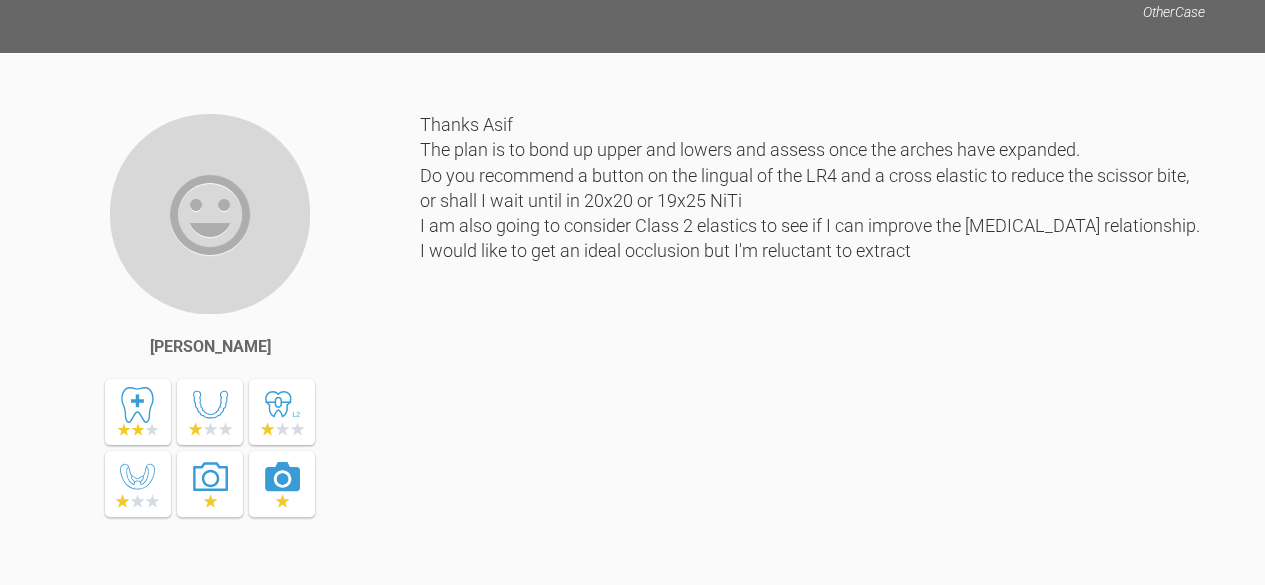 scroll, scrollTop: 1900, scrollLeft: 0, axis: vertical 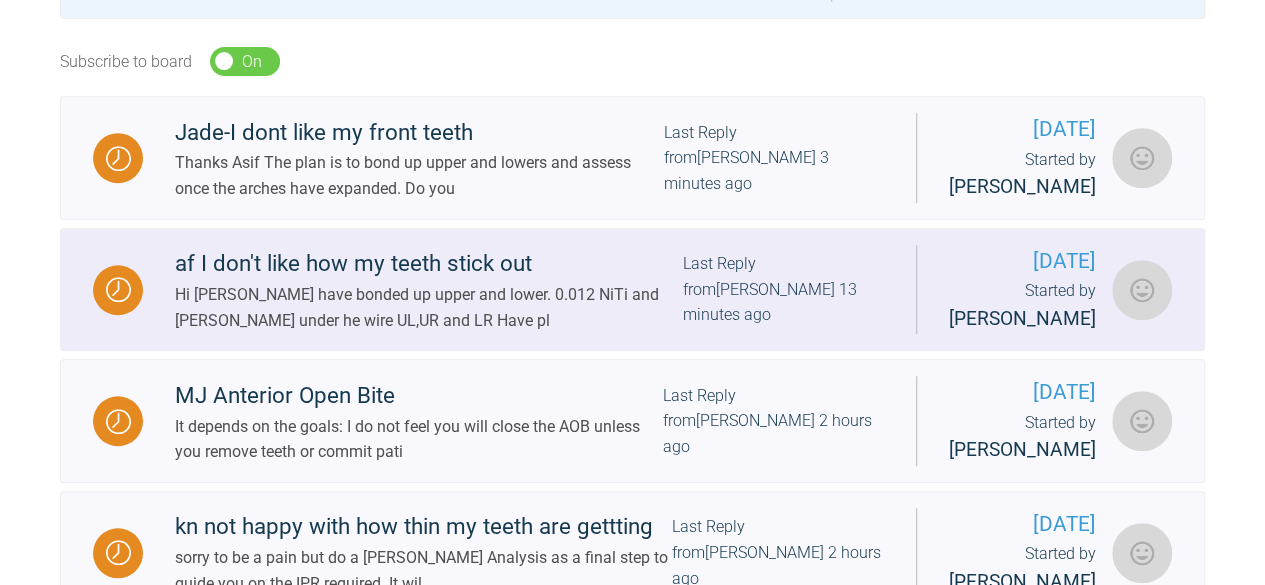 click on "af  I don't like how my teeth stick out" at bounding box center [428, 264] 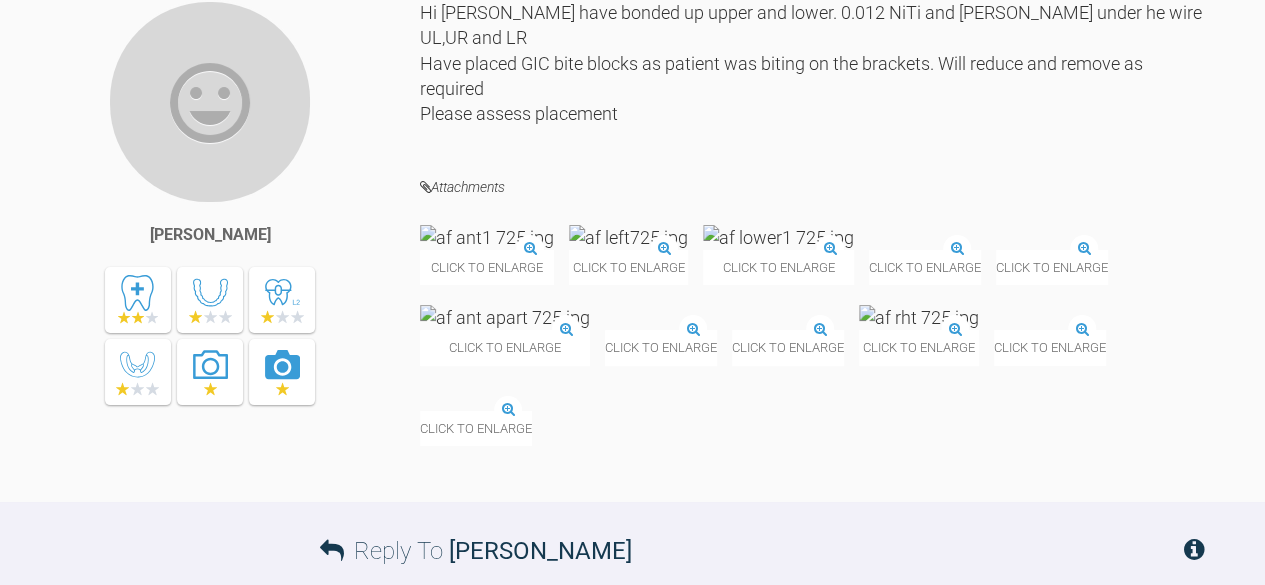 scroll, scrollTop: 3384, scrollLeft: 0, axis: vertical 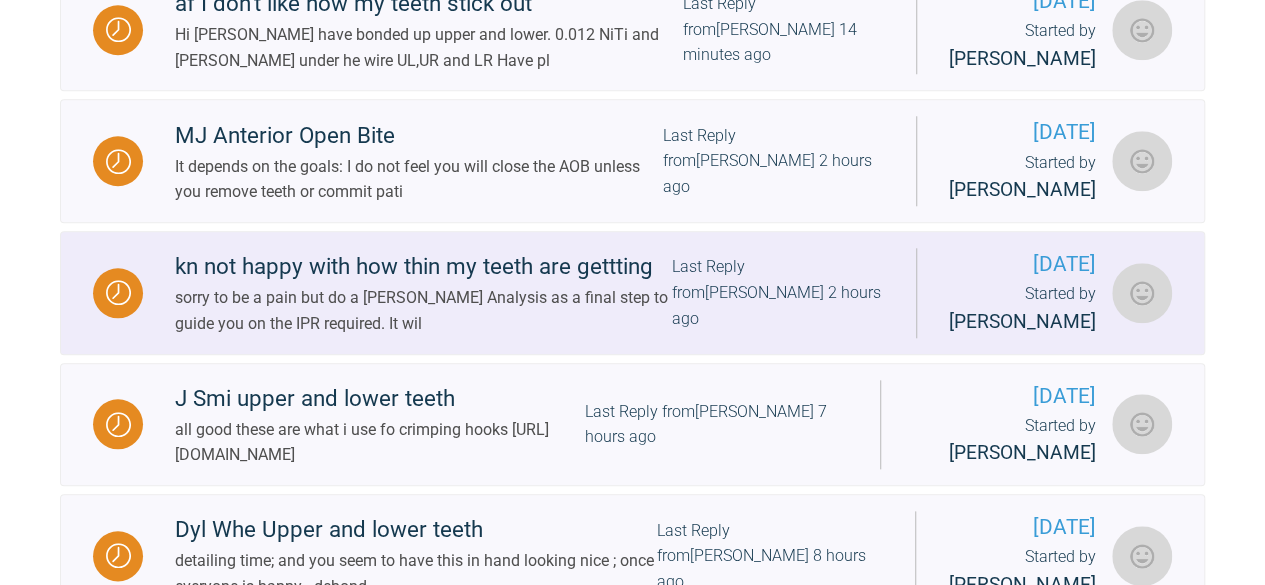click on "kn not happy with how thin my teeth are gettting" at bounding box center (423, 267) 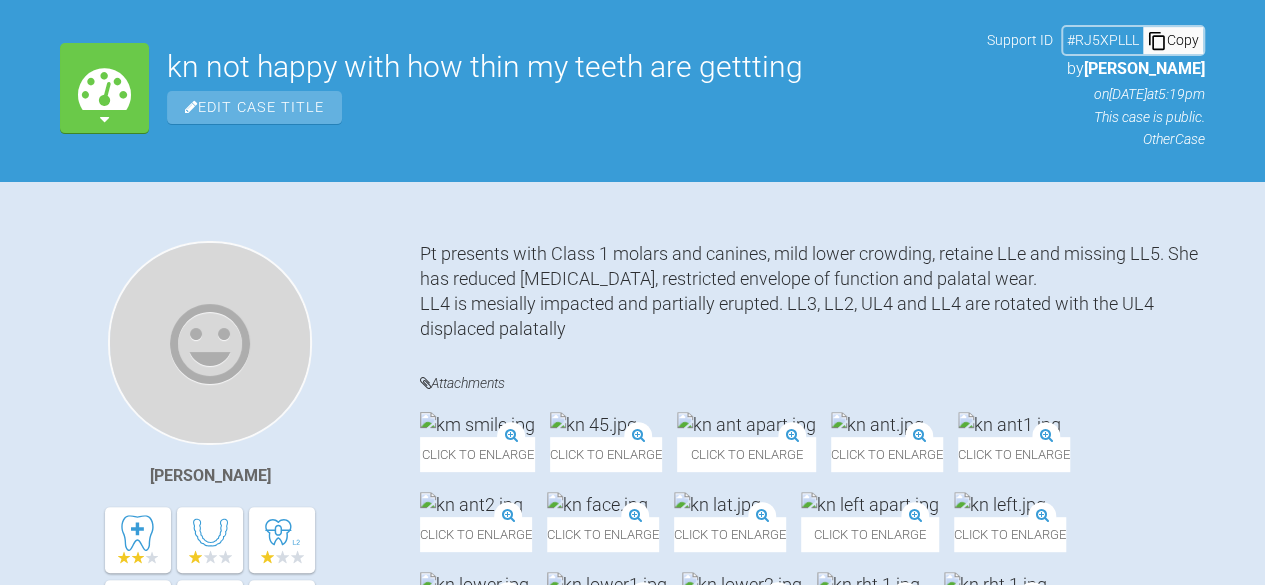 scroll, scrollTop: 0, scrollLeft: 0, axis: both 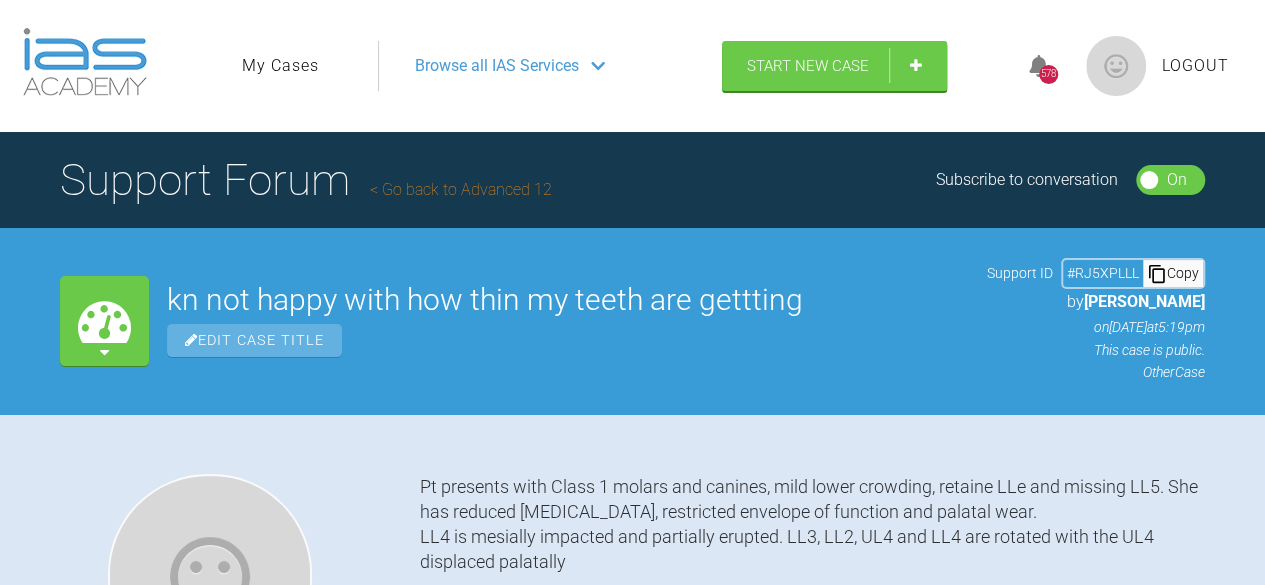 click on "Browse all IAS Services" at bounding box center [497, 66] 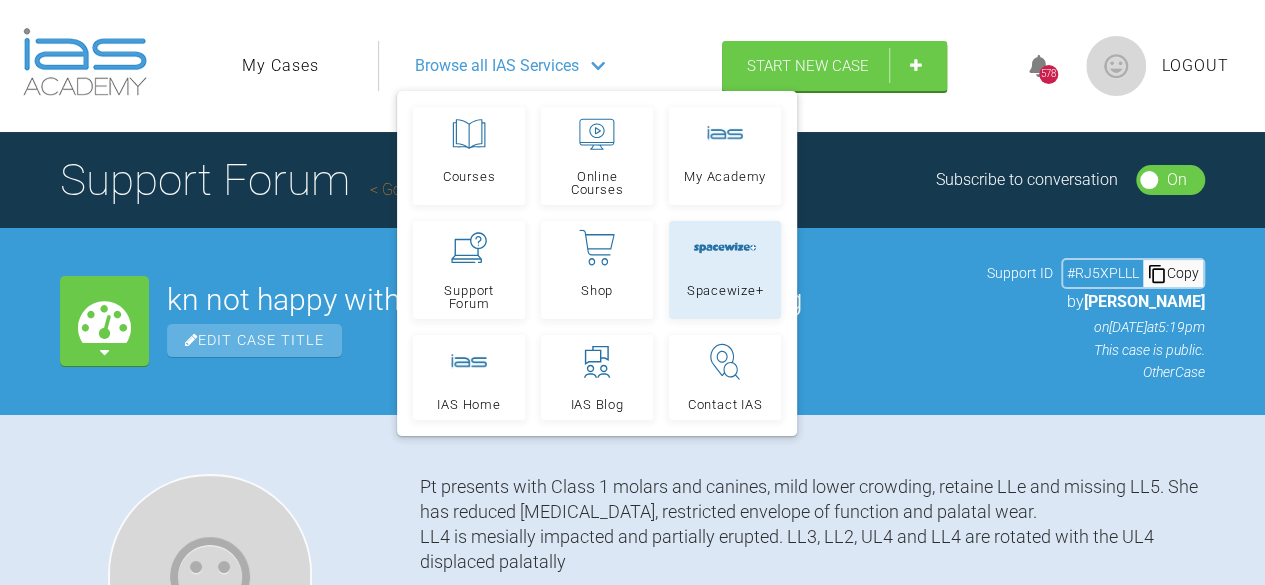 click 